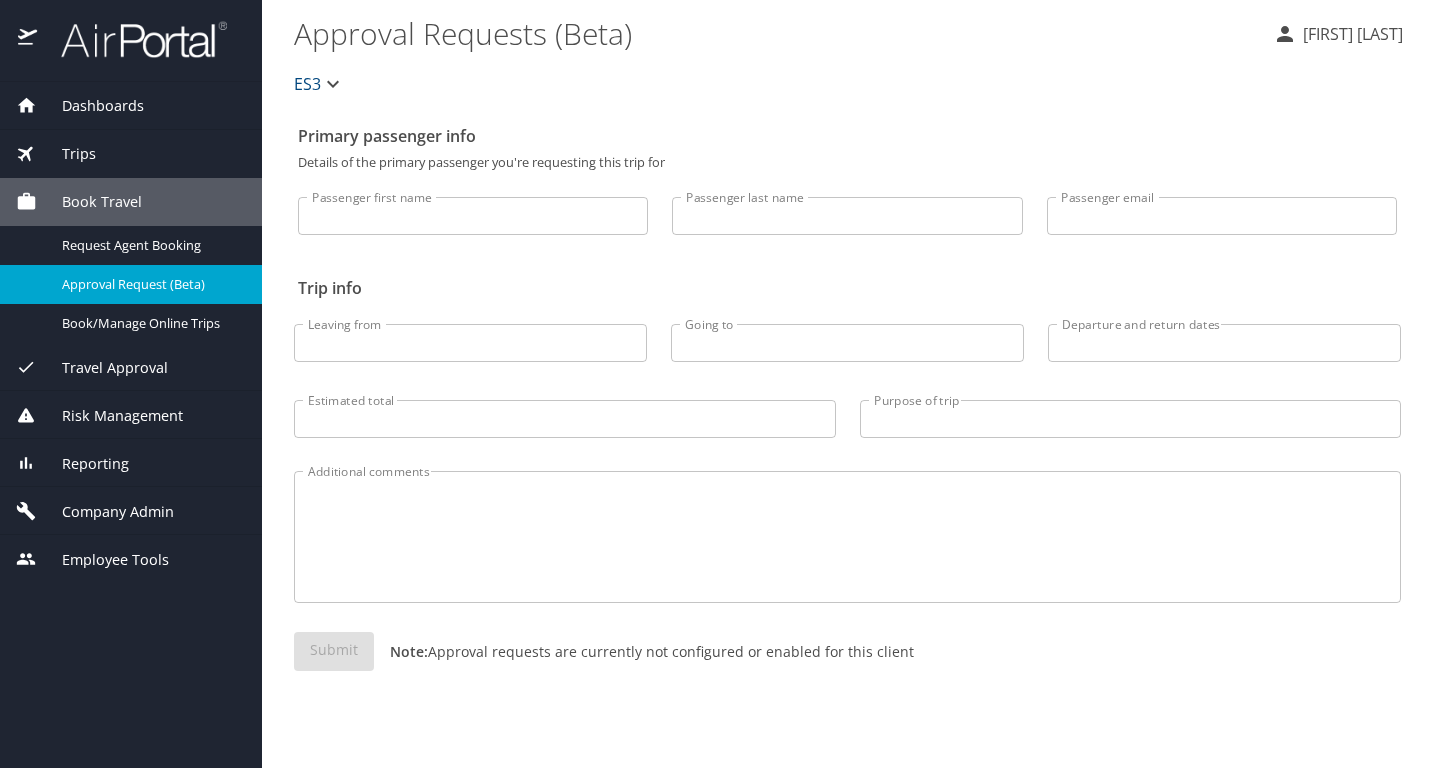 scroll, scrollTop: 0, scrollLeft: 0, axis: both 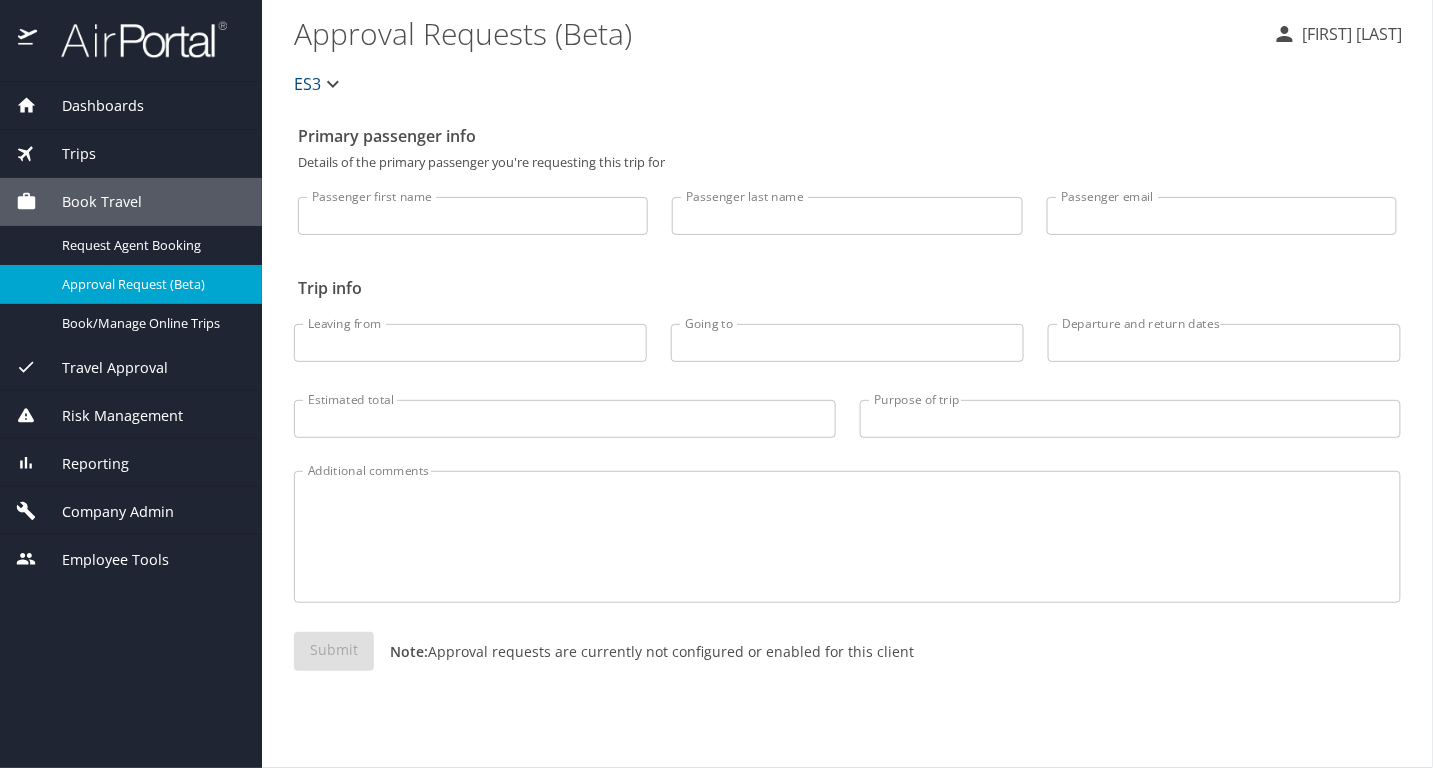 click on "Company Admin" at bounding box center (105, 512) 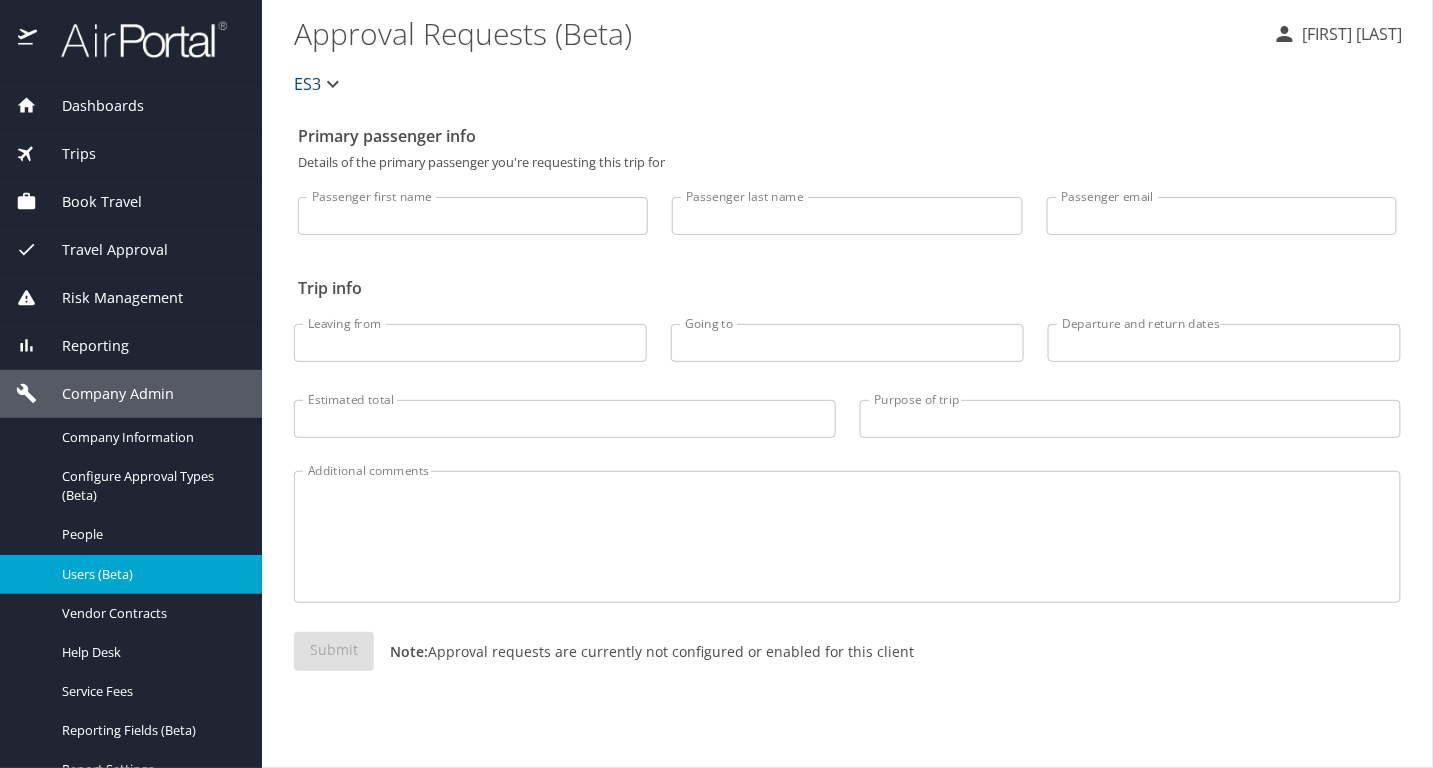 click on "Users (Beta)" at bounding box center [131, 574] 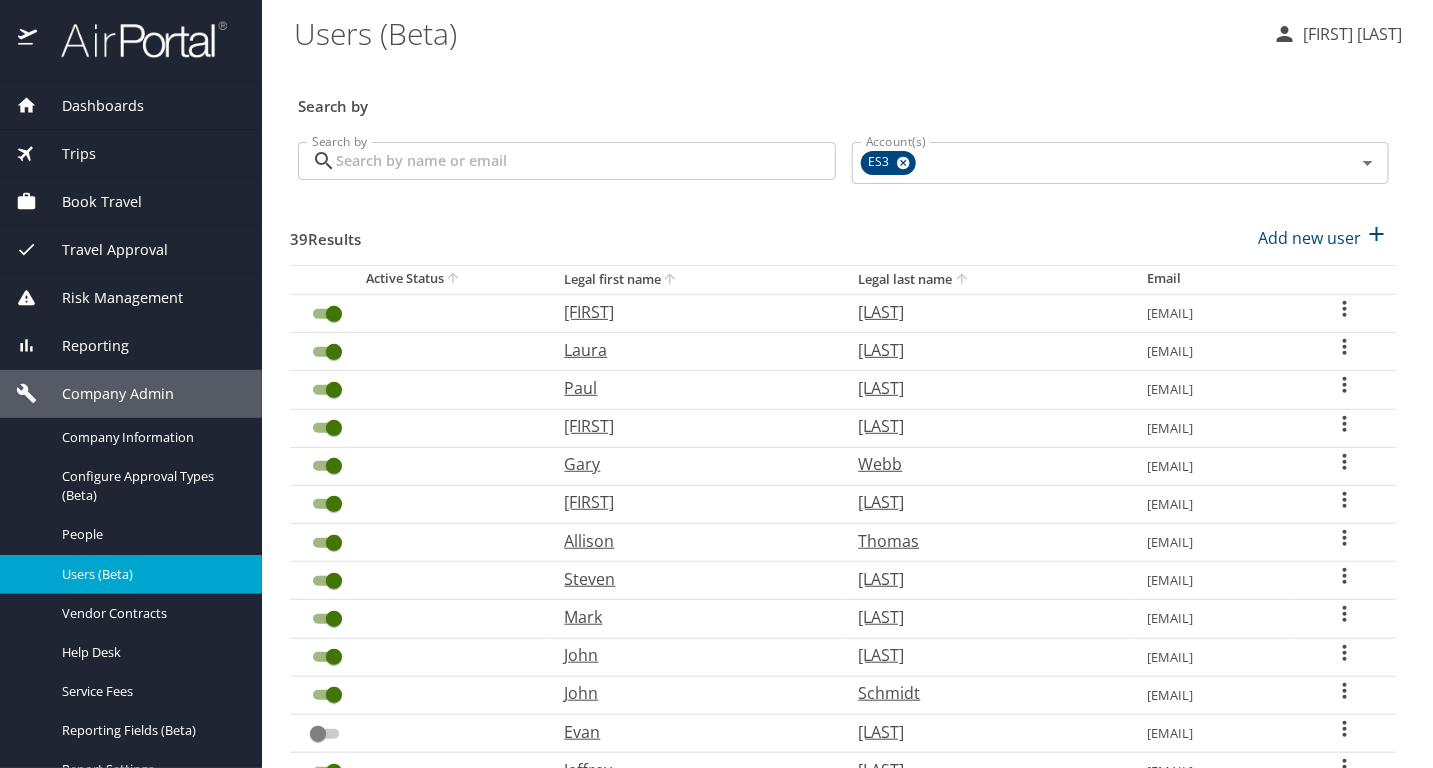 click 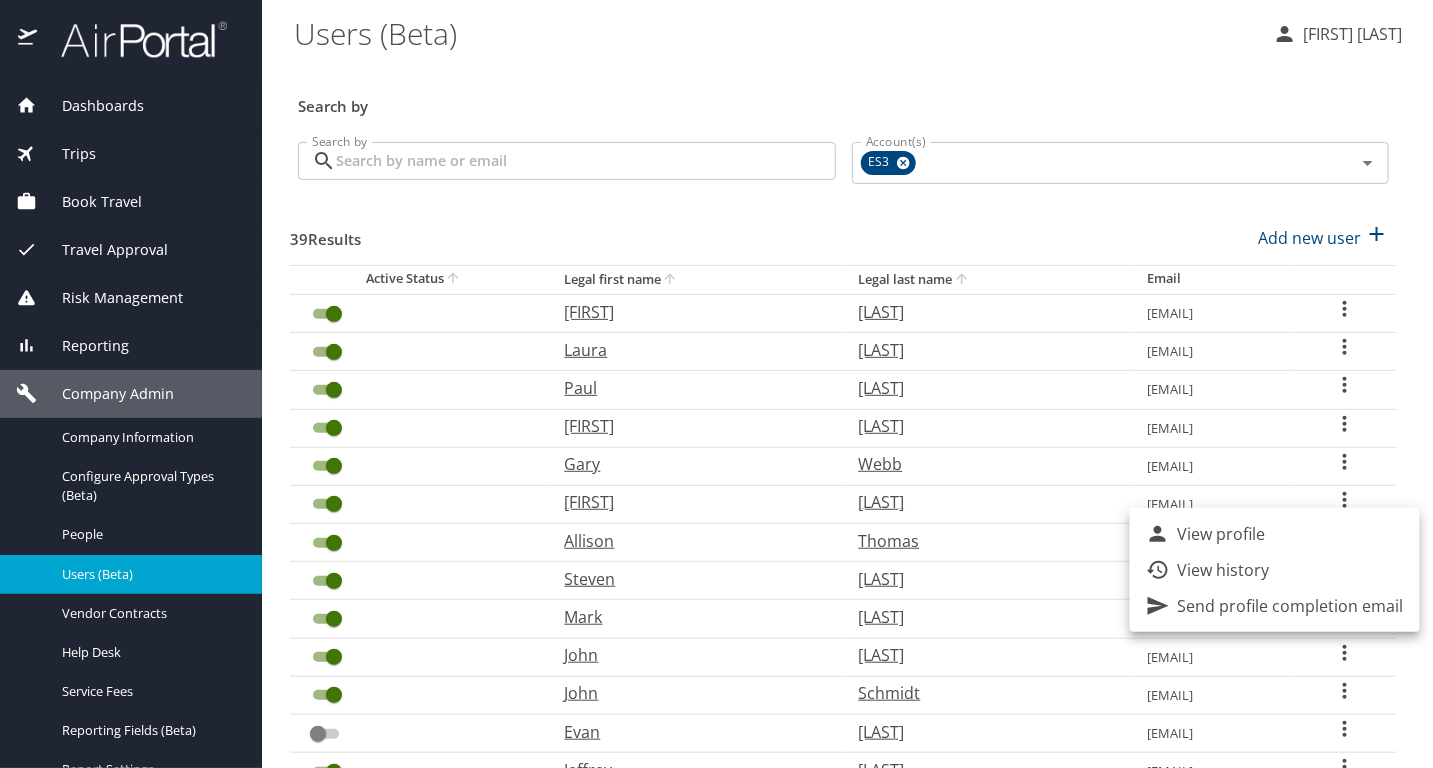 click on "View profile" at bounding box center [1275, 534] 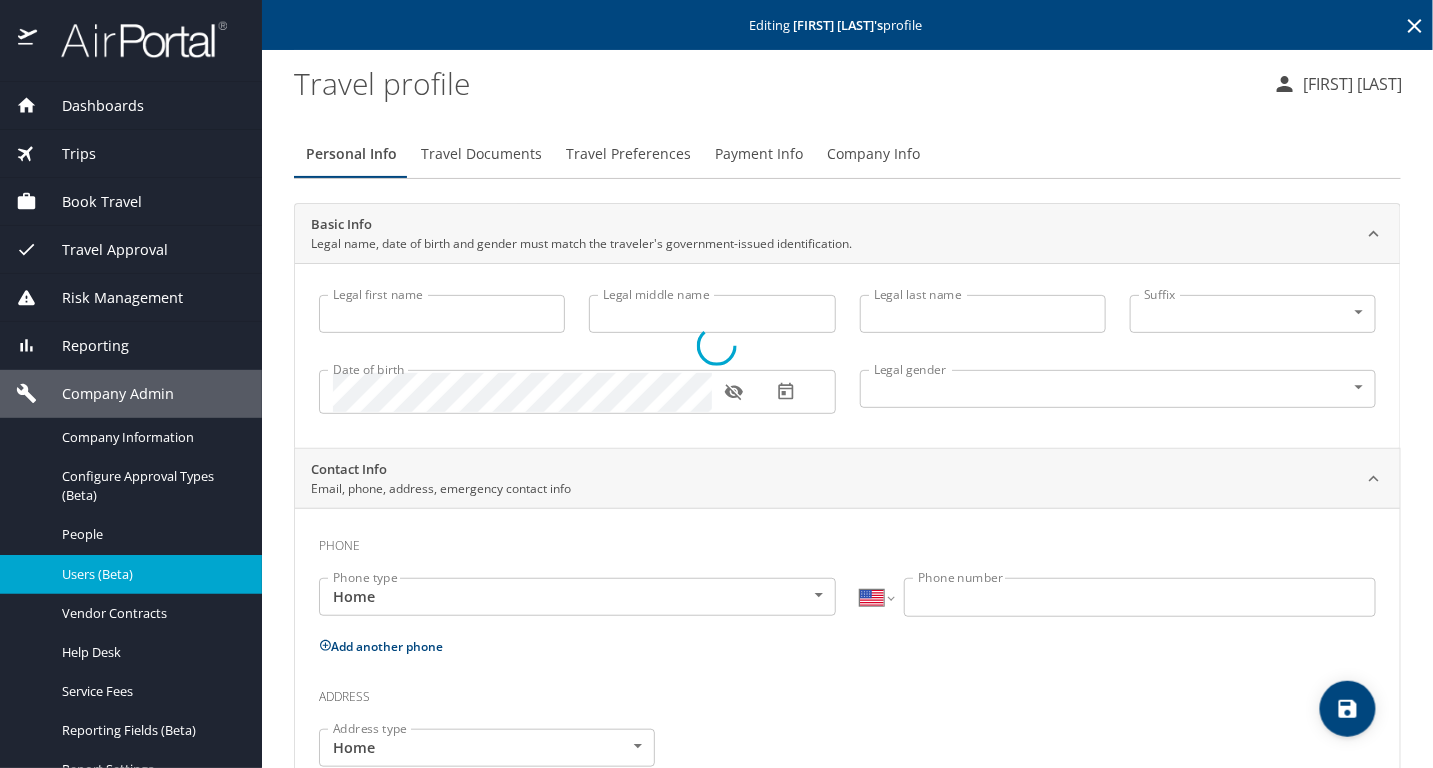 type on "Allison" 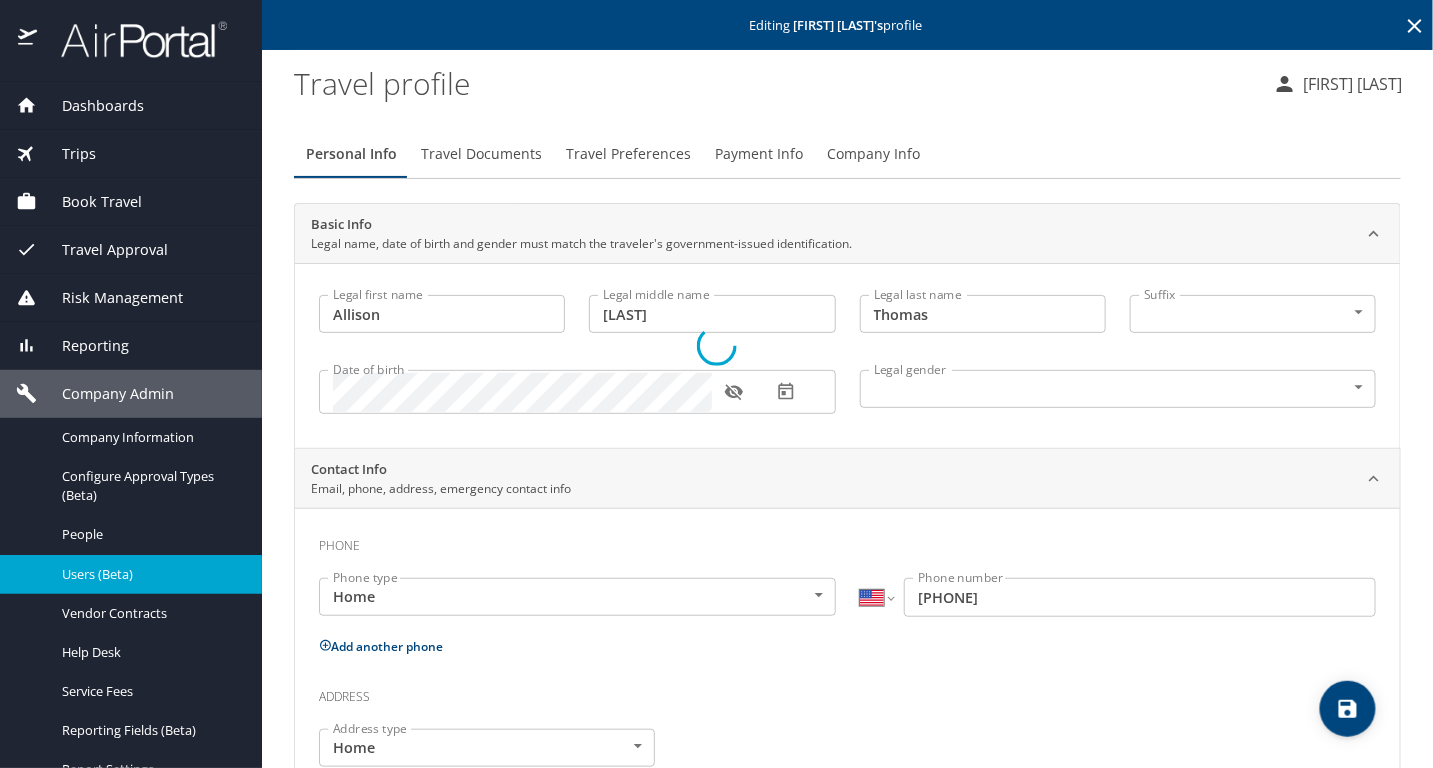 select on "US" 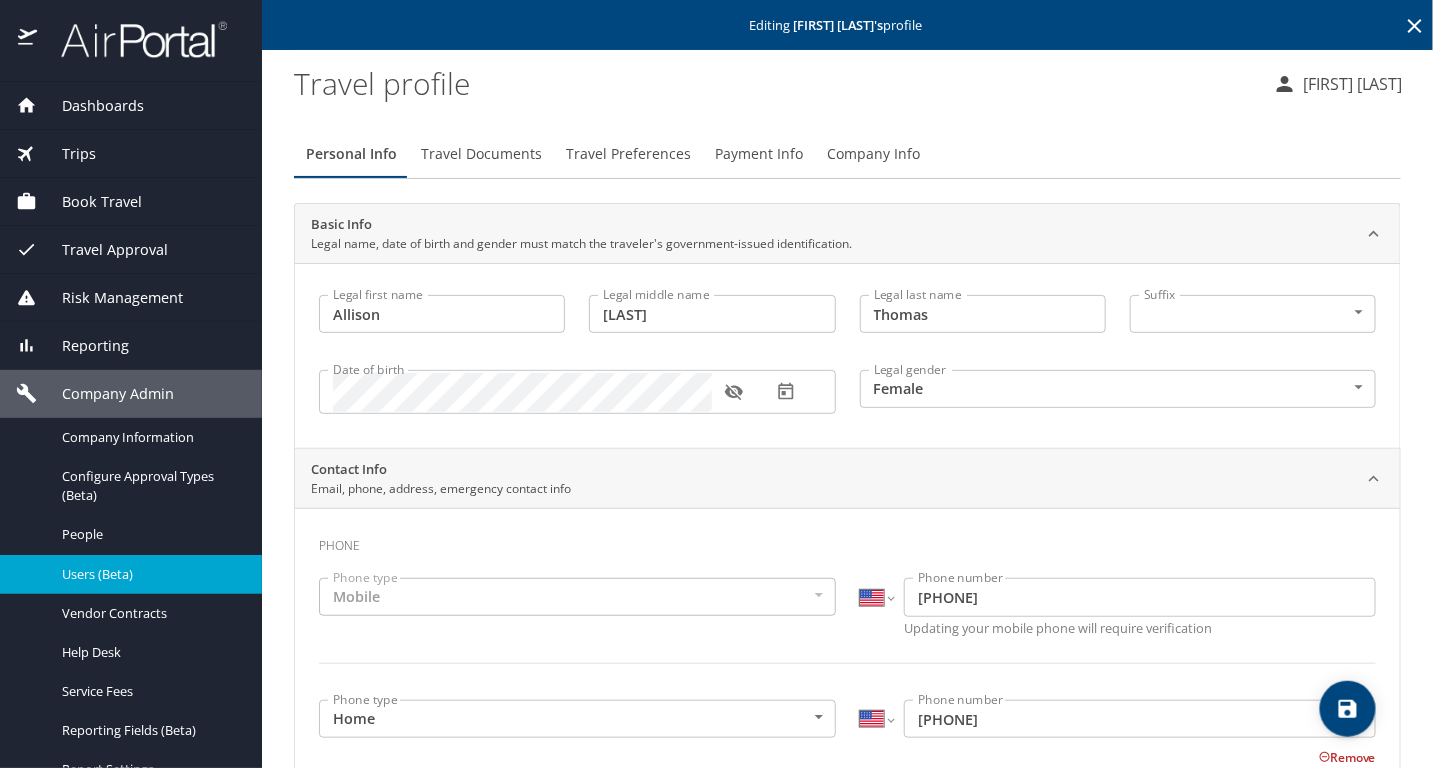 click on "Travel Preferences" at bounding box center [628, 154] 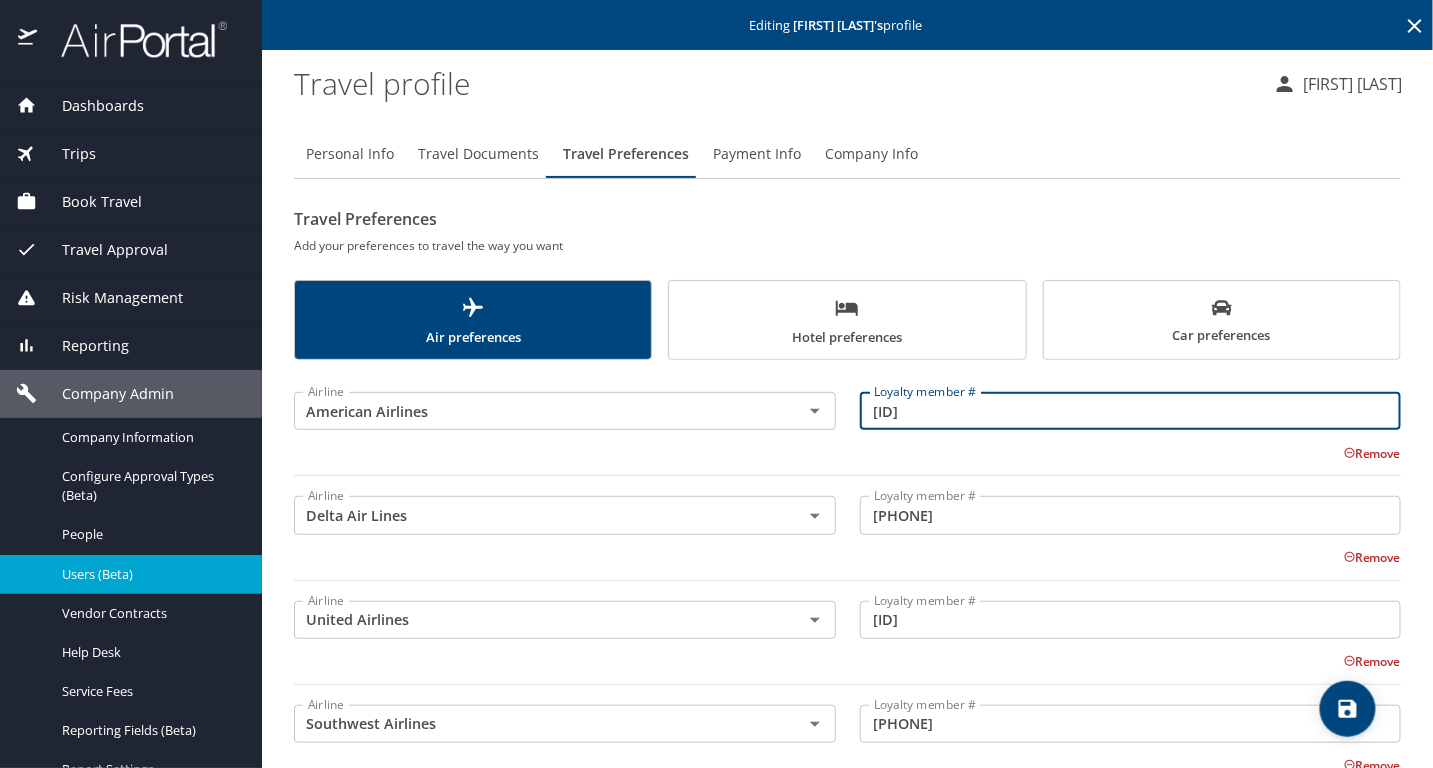 drag, startPoint x: 1052, startPoint y: 418, endPoint x: 688, endPoint y: 383, distance: 365.67883 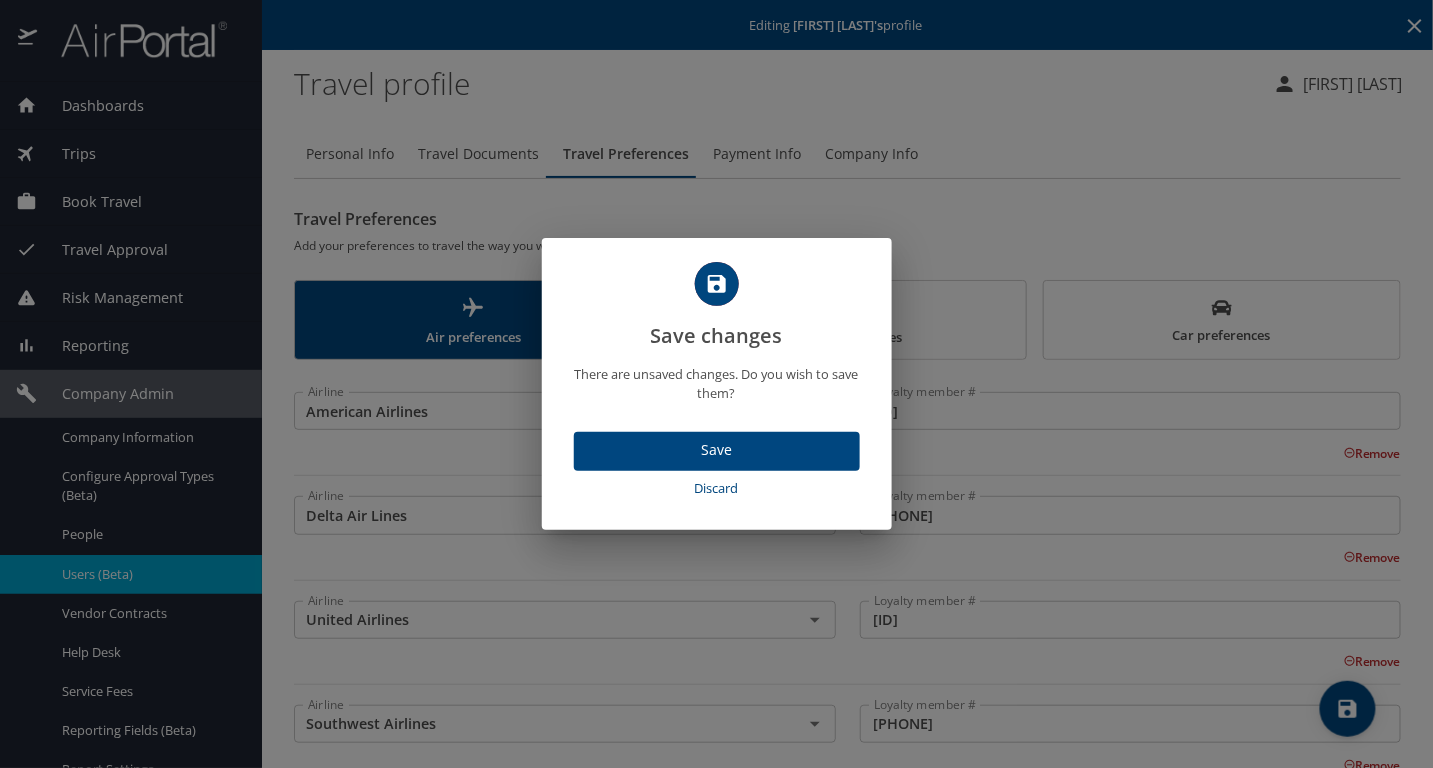click on "Discard" at bounding box center (717, 488) 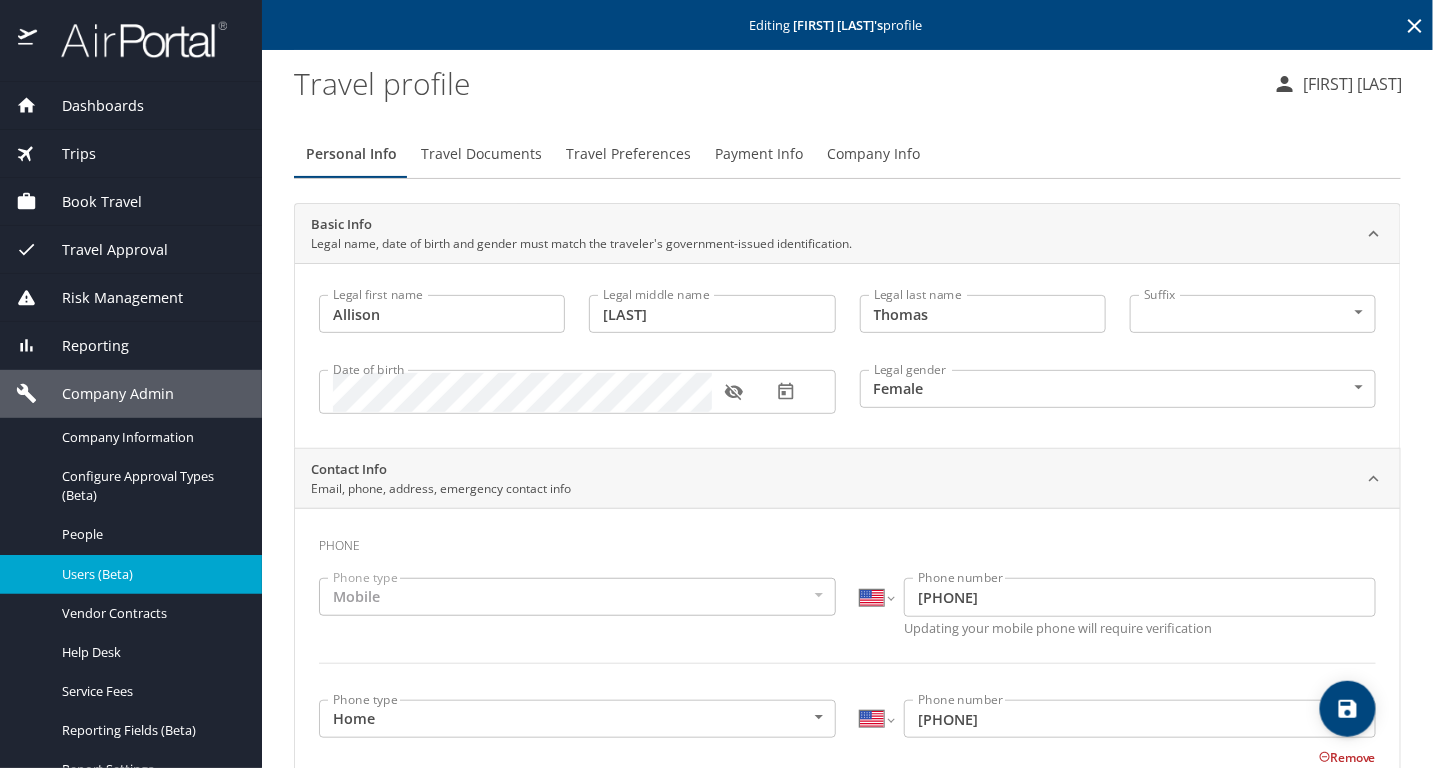 click 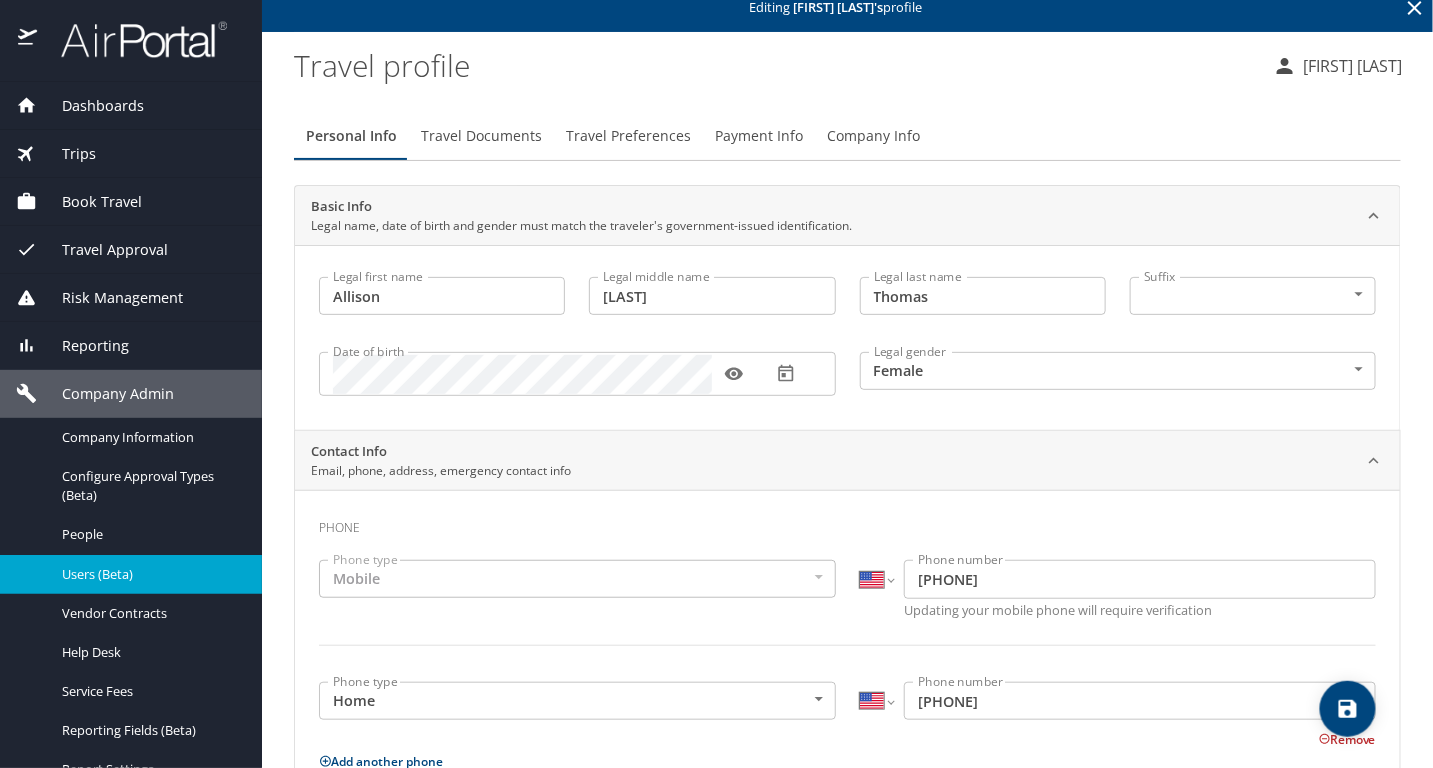 scroll, scrollTop: 0, scrollLeft: 0, axis: both 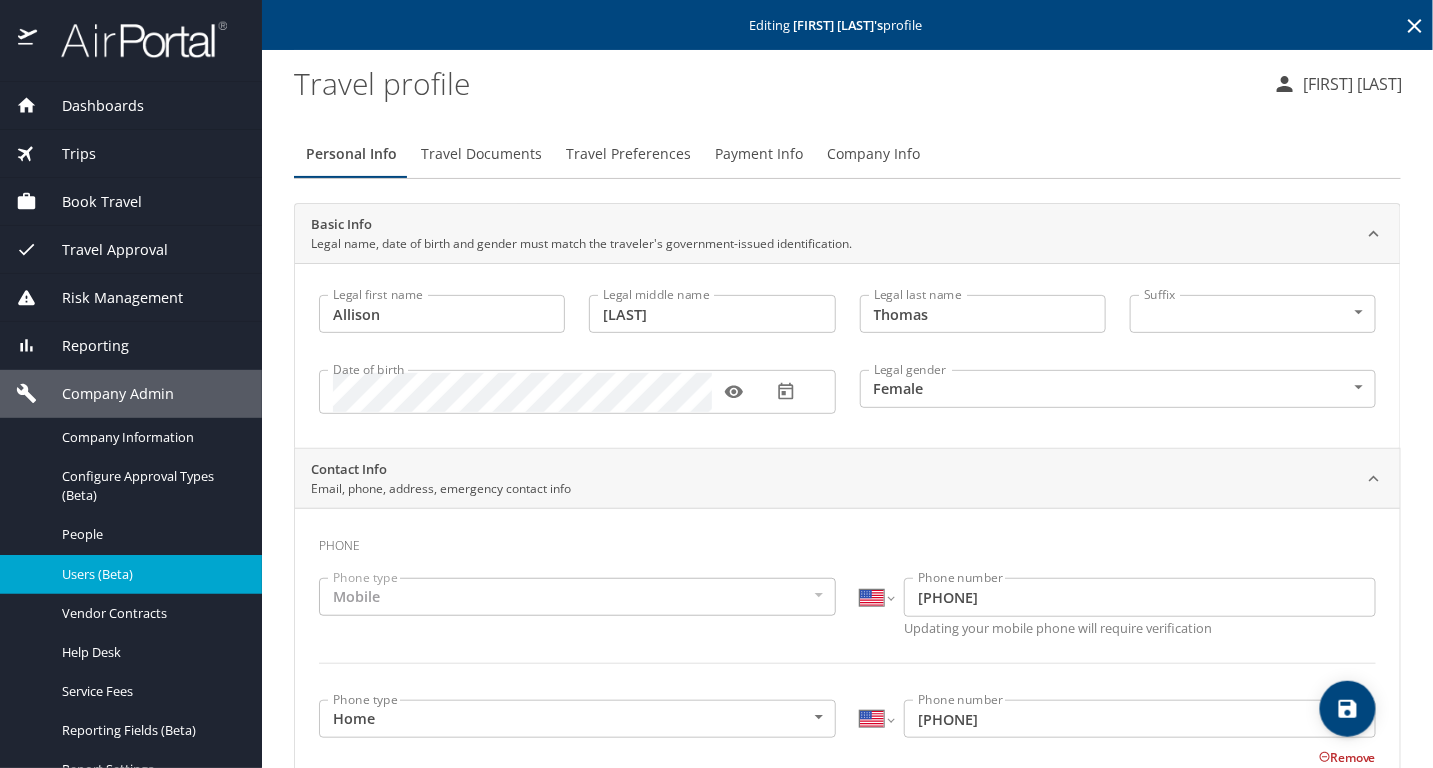 click on "Travel Documents" at bounding box center [481, 154] 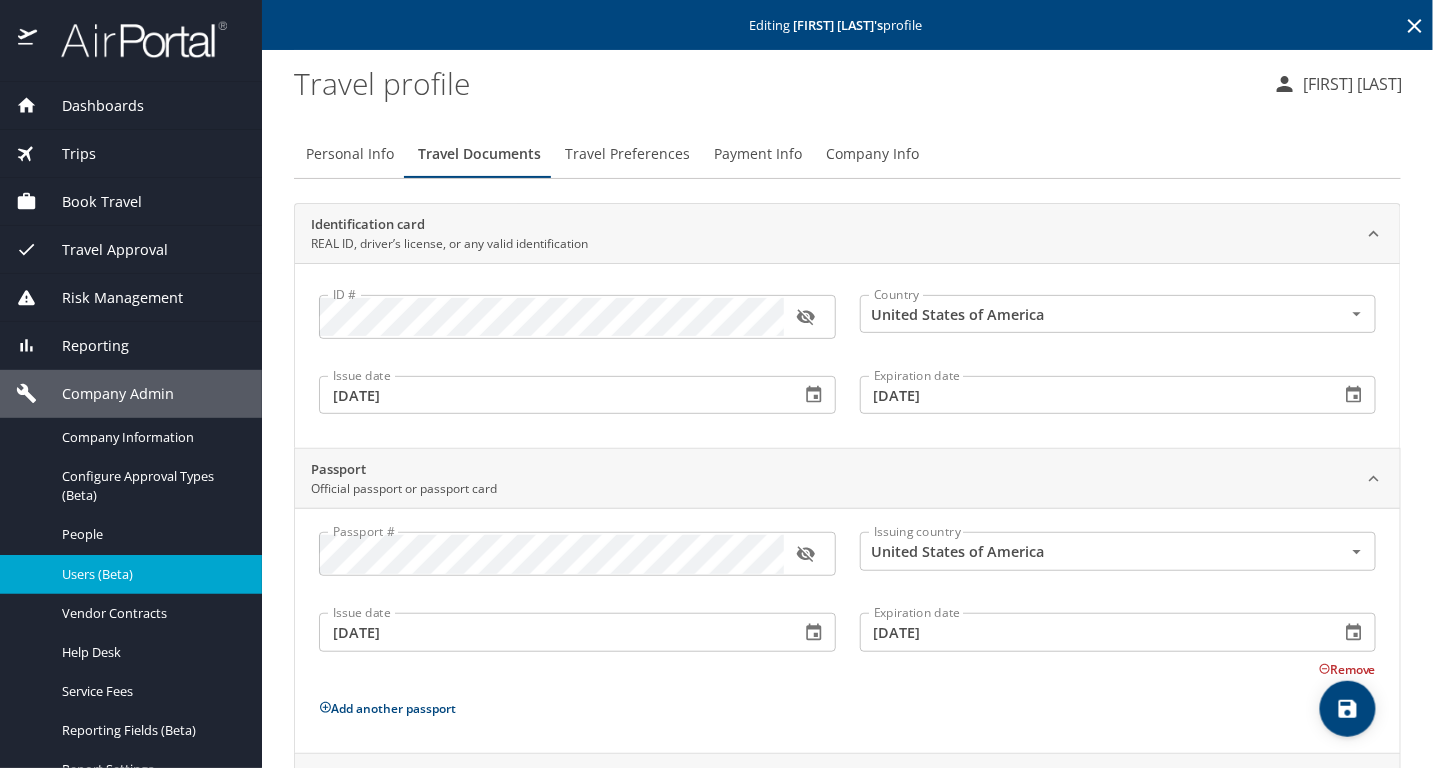 scroll, scrollTop: 193, scrollLeft: 0, axis: vertical 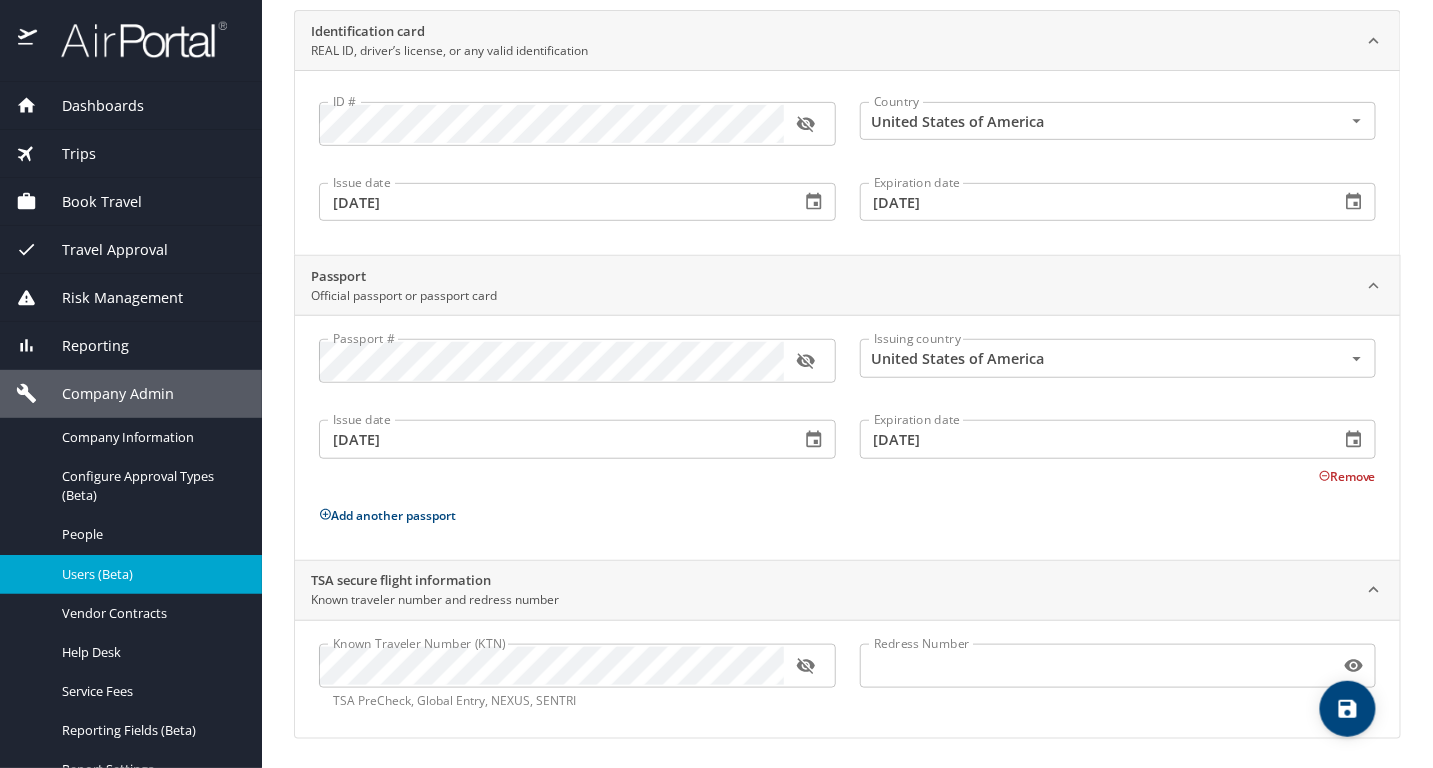 click 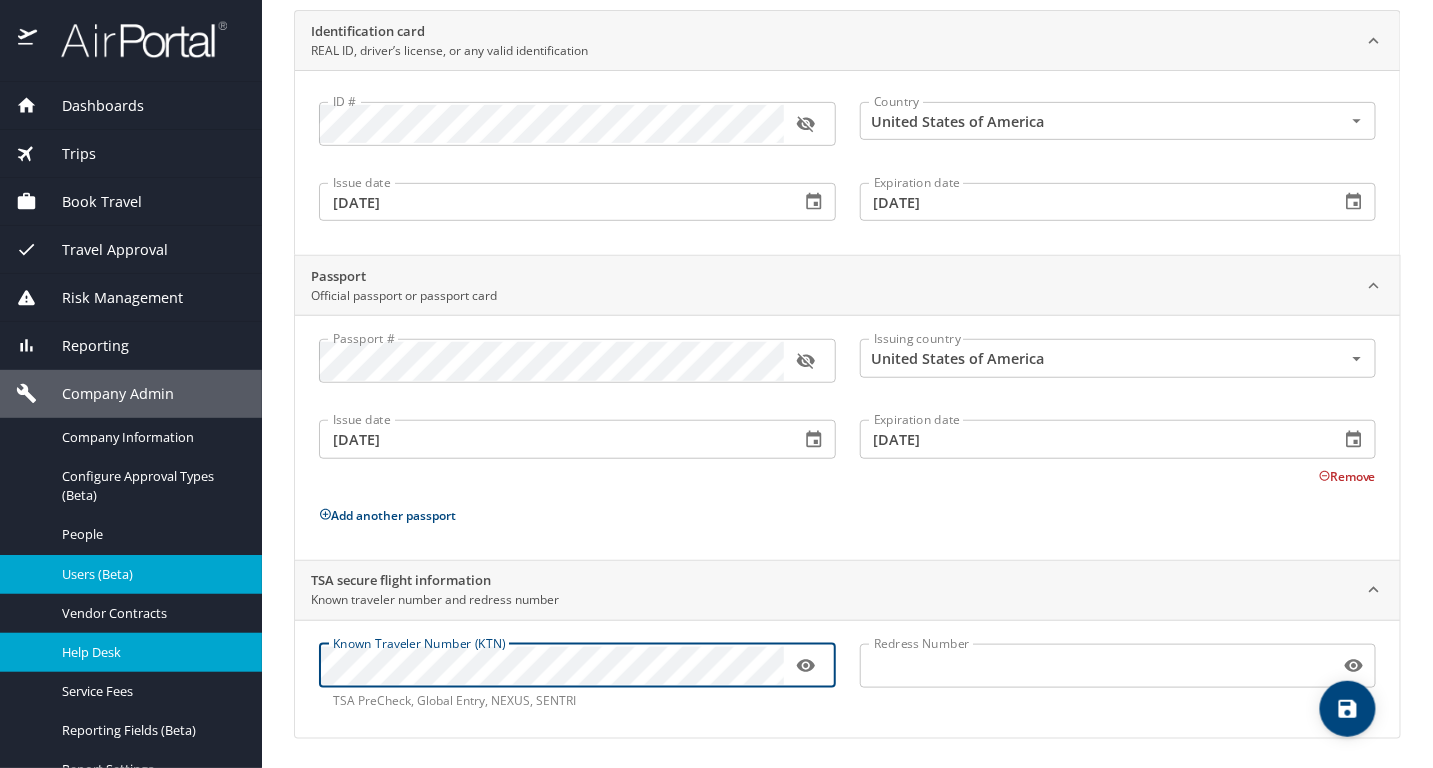click on "Editing   [FIRST] [LAST] 's  profile   Travel profile [FIRST] [LAST] Personal Info Travel Documents Travel Preferences Payment Info Company Info Identification card REAL ID, driver’s license, or any valid identification   ID # ID # Country United States of America Country Issue date [DATE]" at bounding box center [716, 384] 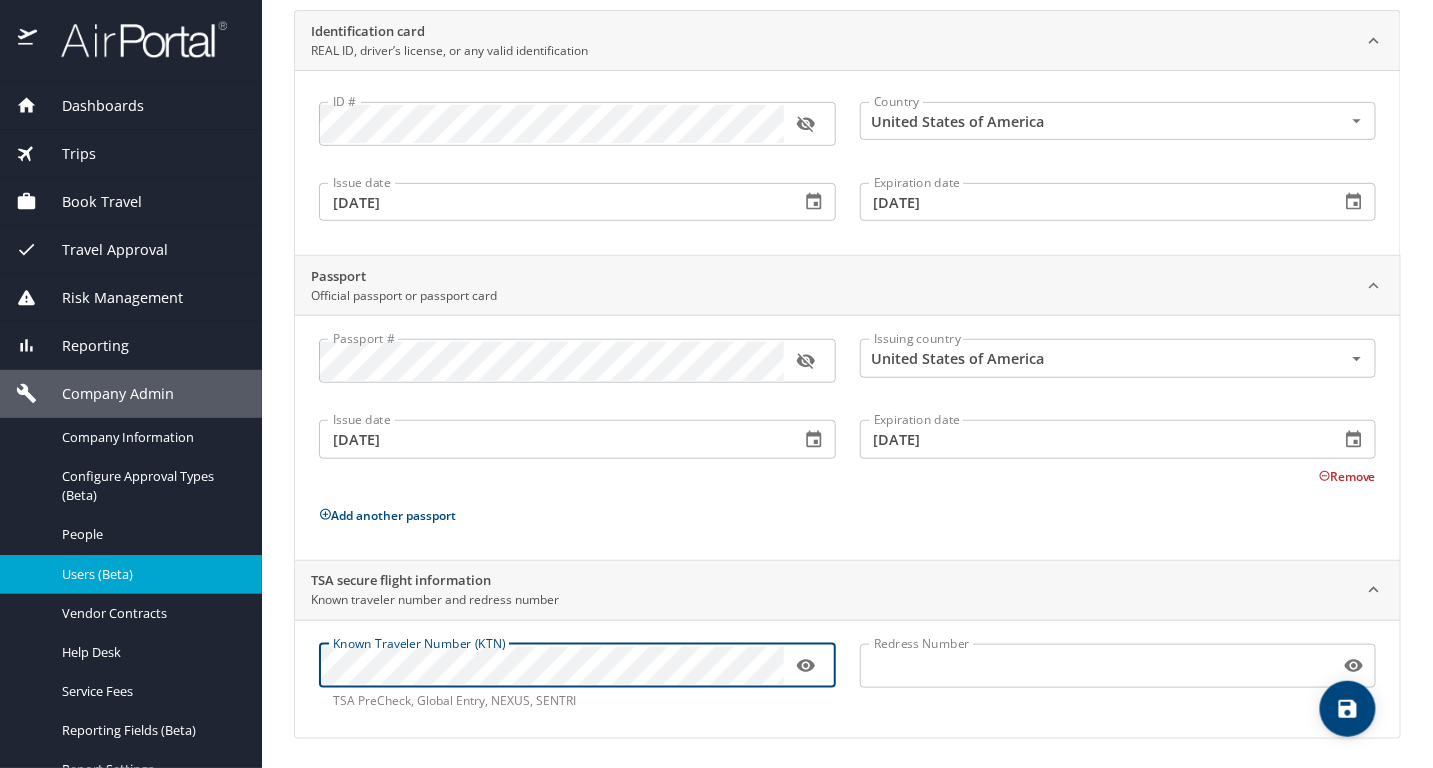 scroll, scrollTop: 0, scrollLeft: 0, axis: both 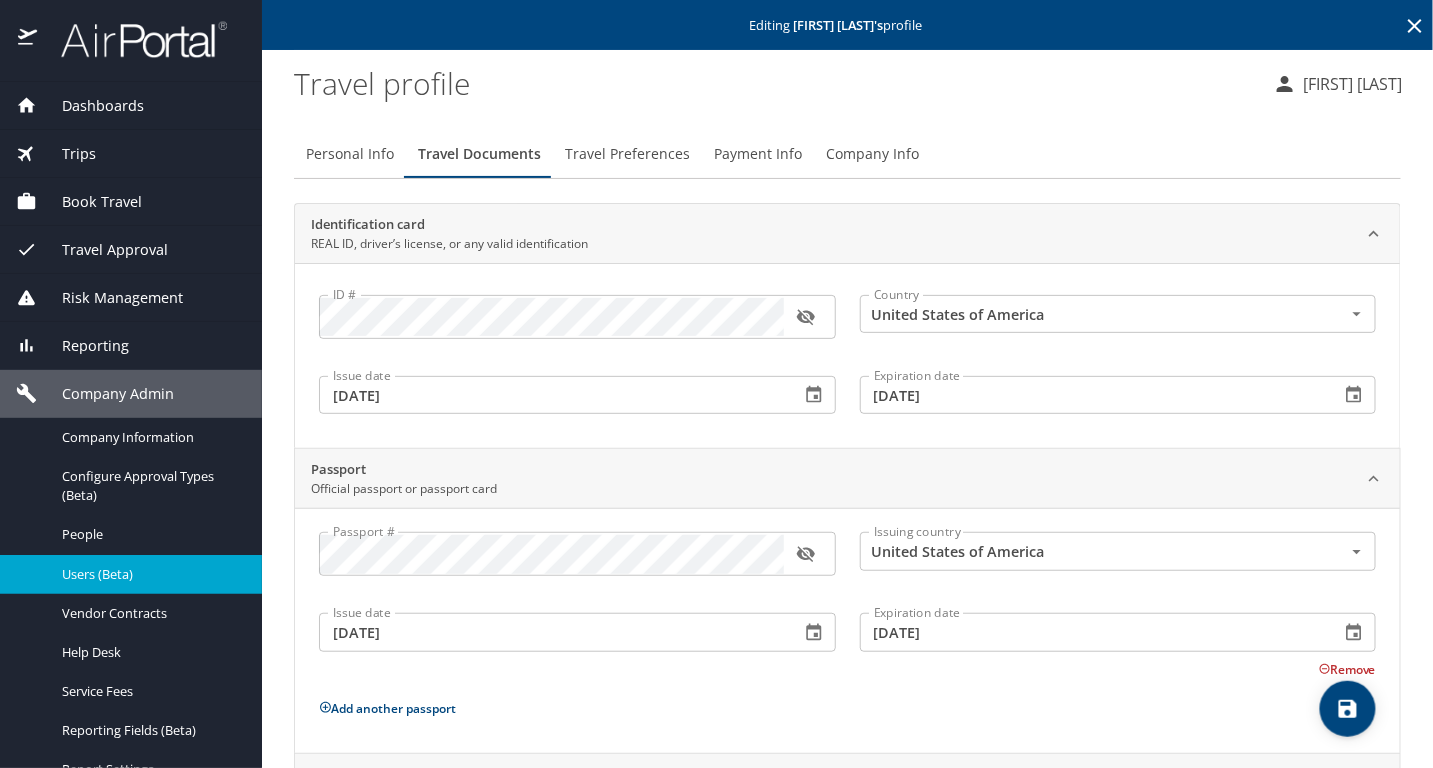 click on "Personal Info" at bounding box center (350, 154) 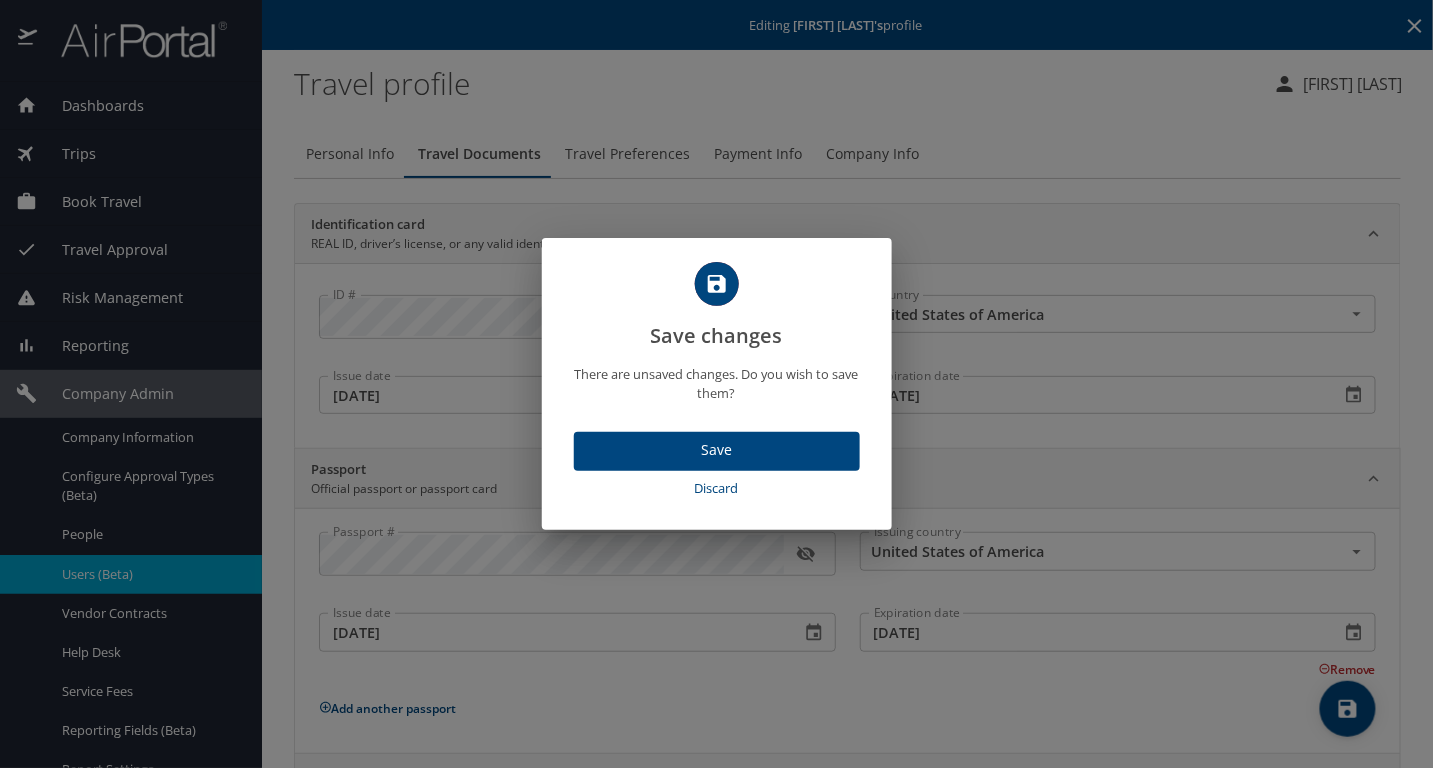click on "Discard" at bounding box center (717, 488) 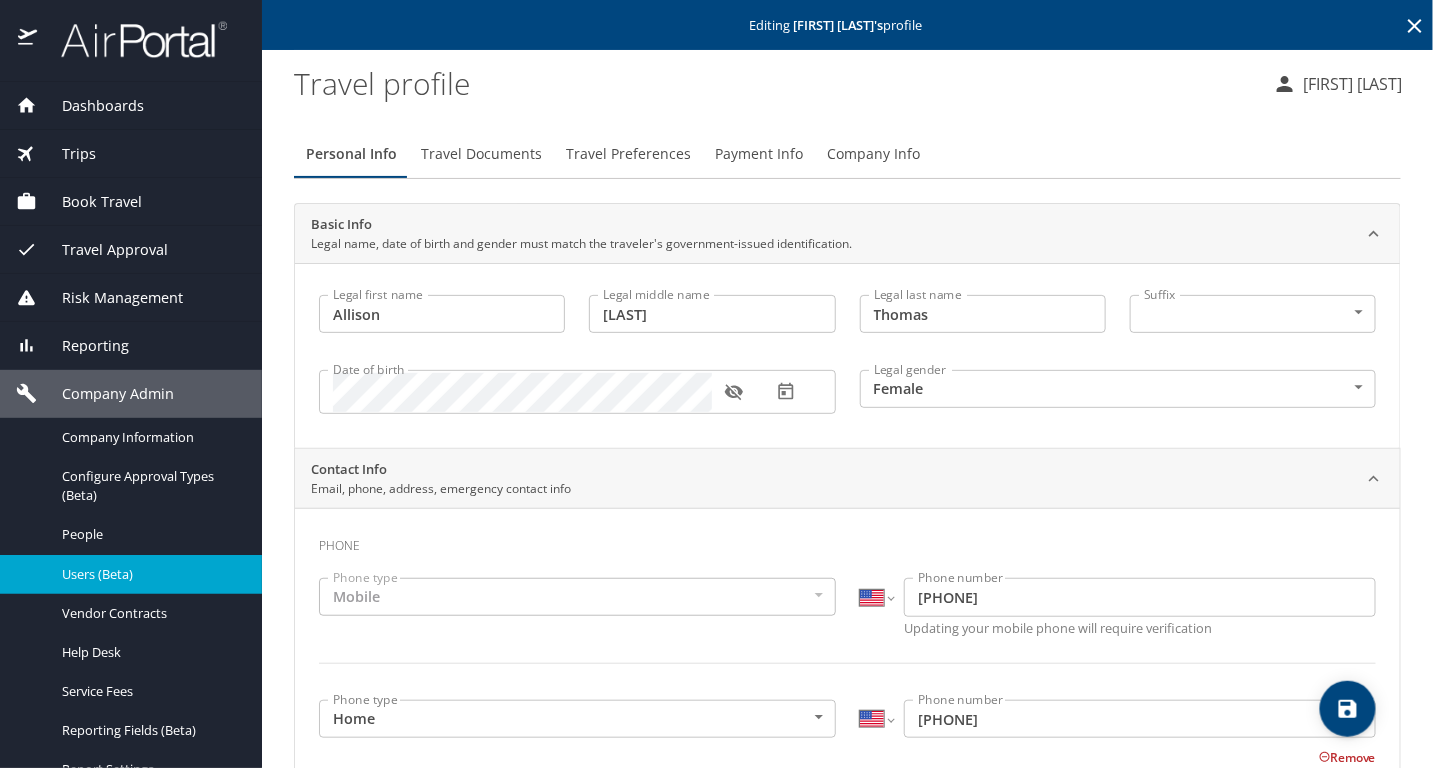 scroll, scrollTop: 444, scrollLeft: 0, axis: vertical 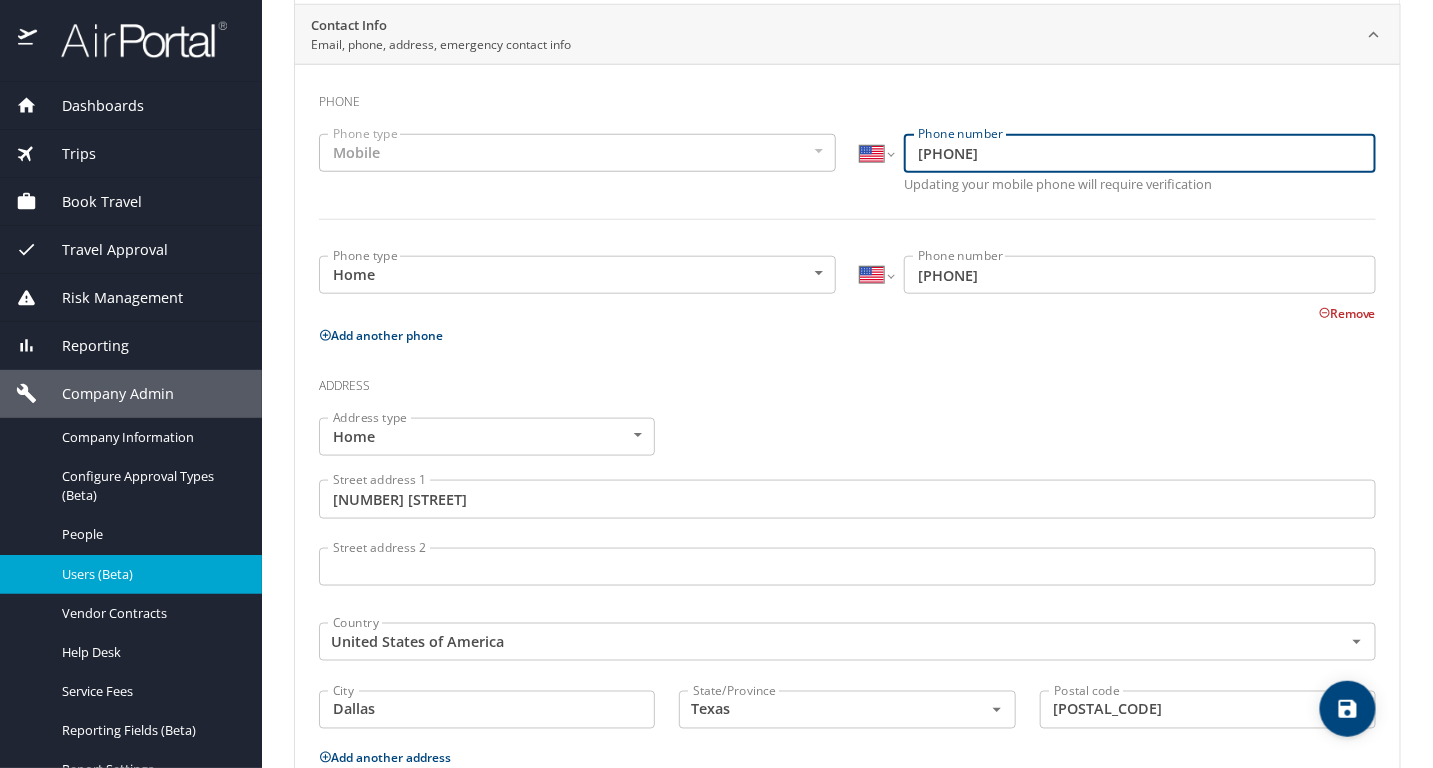 drag, startPoint x: 989, startPoint y: 153, endPoint x: 713, endPoint y: 152, distance: 276.0018 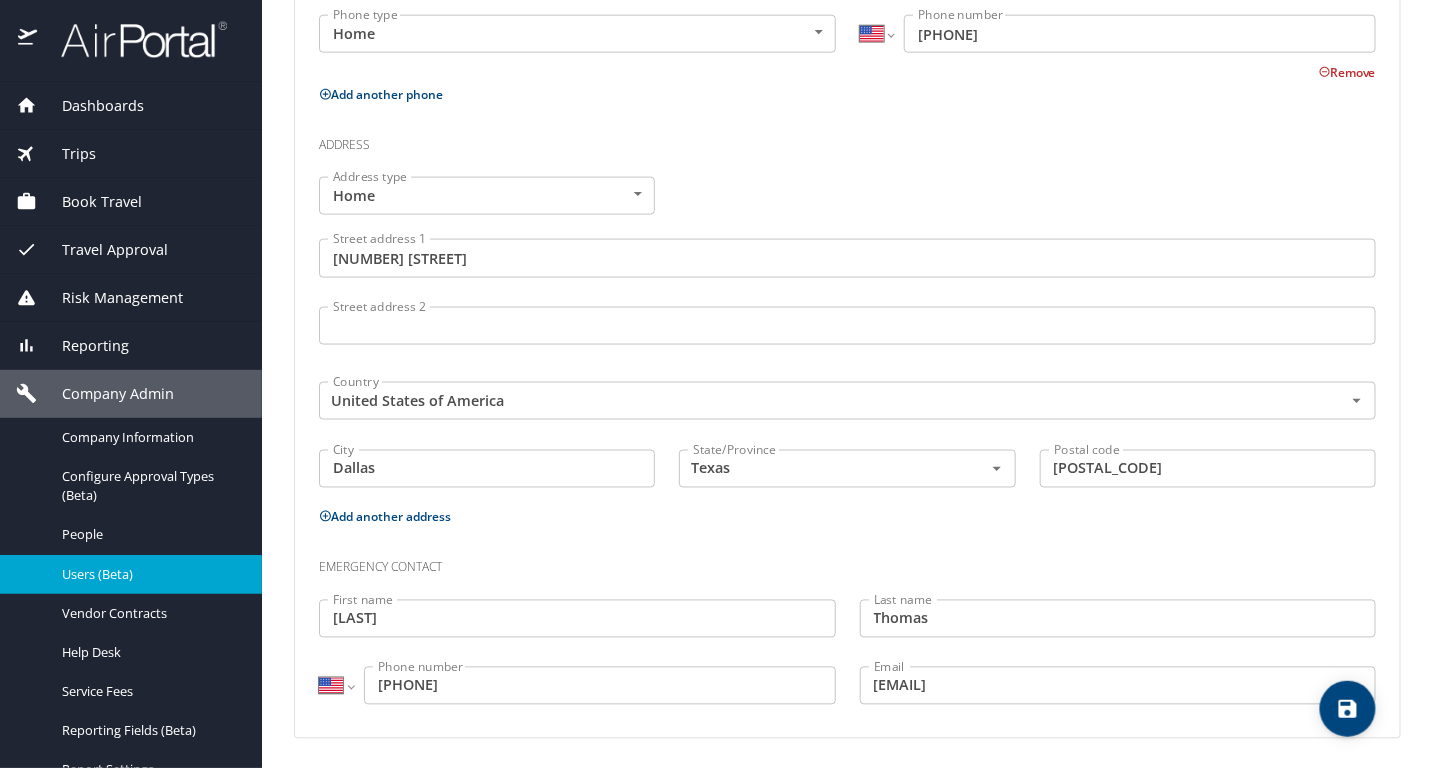 scroll, scrollTop: 0, scrollLeft: 0, axis: both 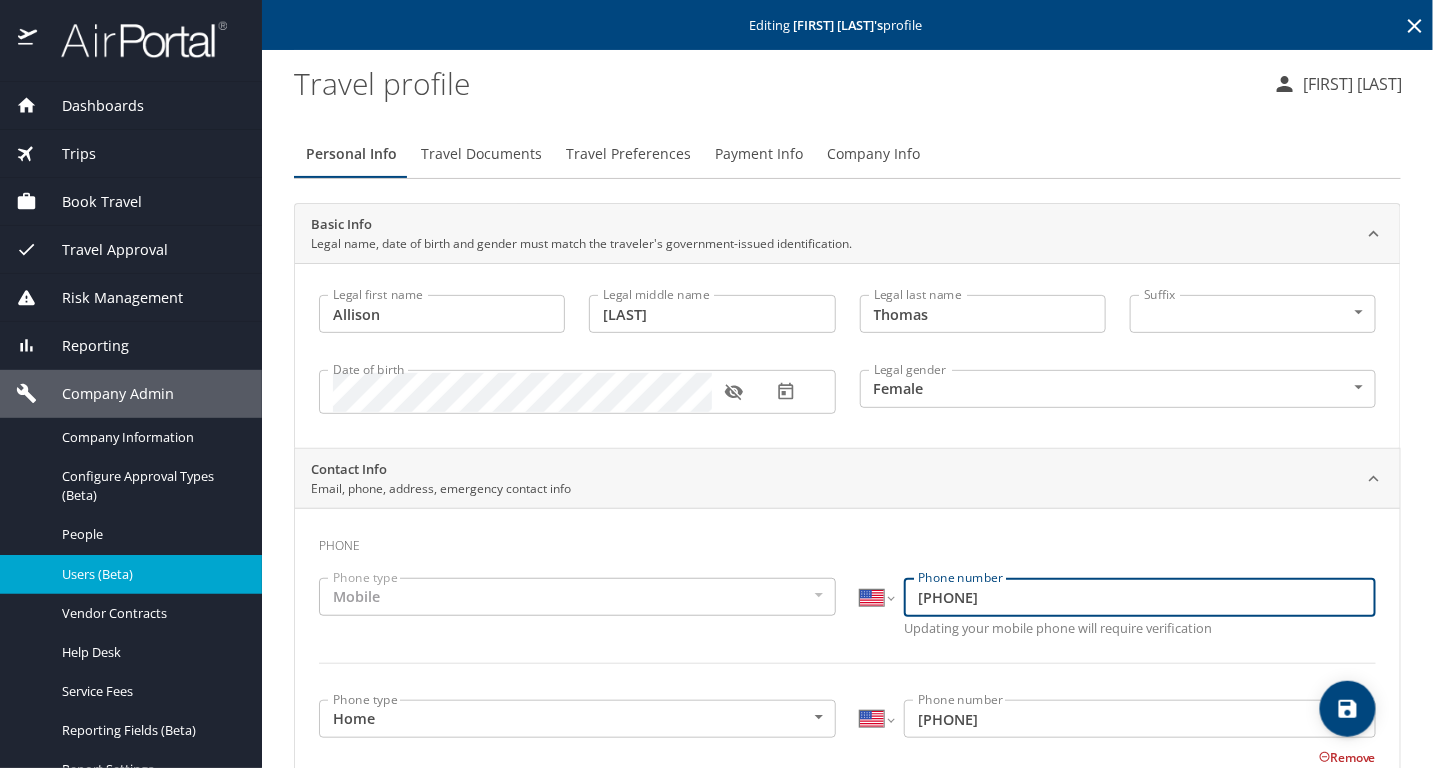 click on "Travel Documents" at bounding box center (481, 154) 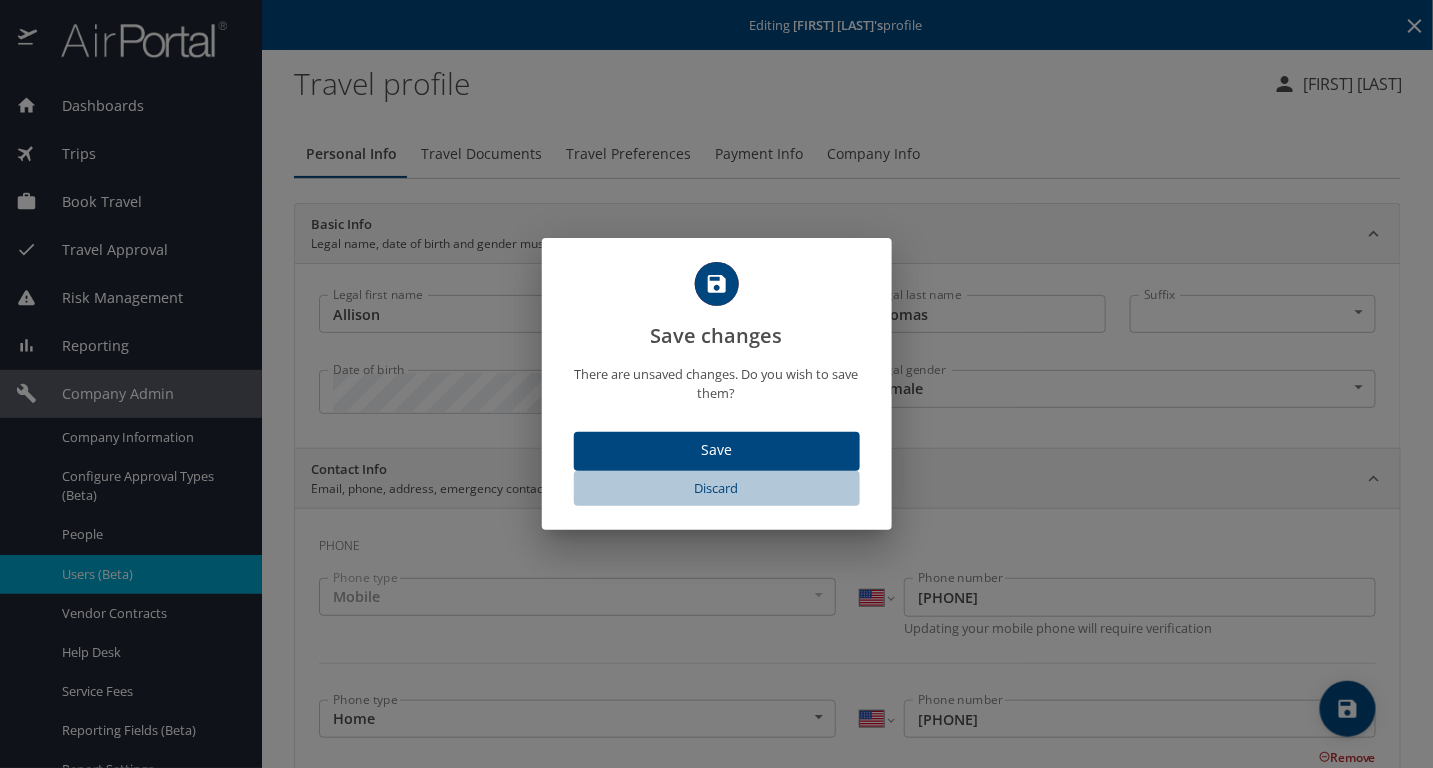 click on "Discard" at bounding box center (717, 488) 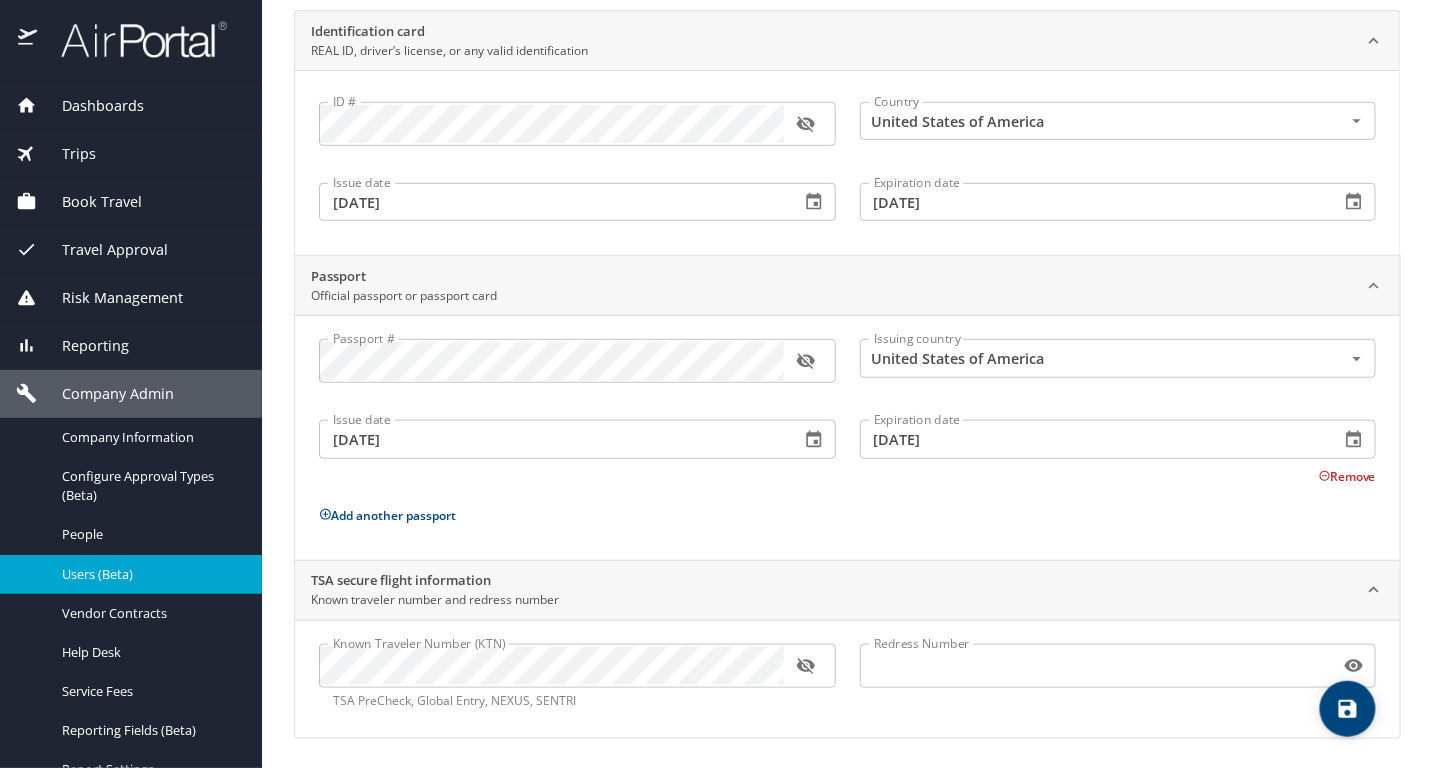 scroll, scrollTop: 0, scrollLeft: 0, axis: both 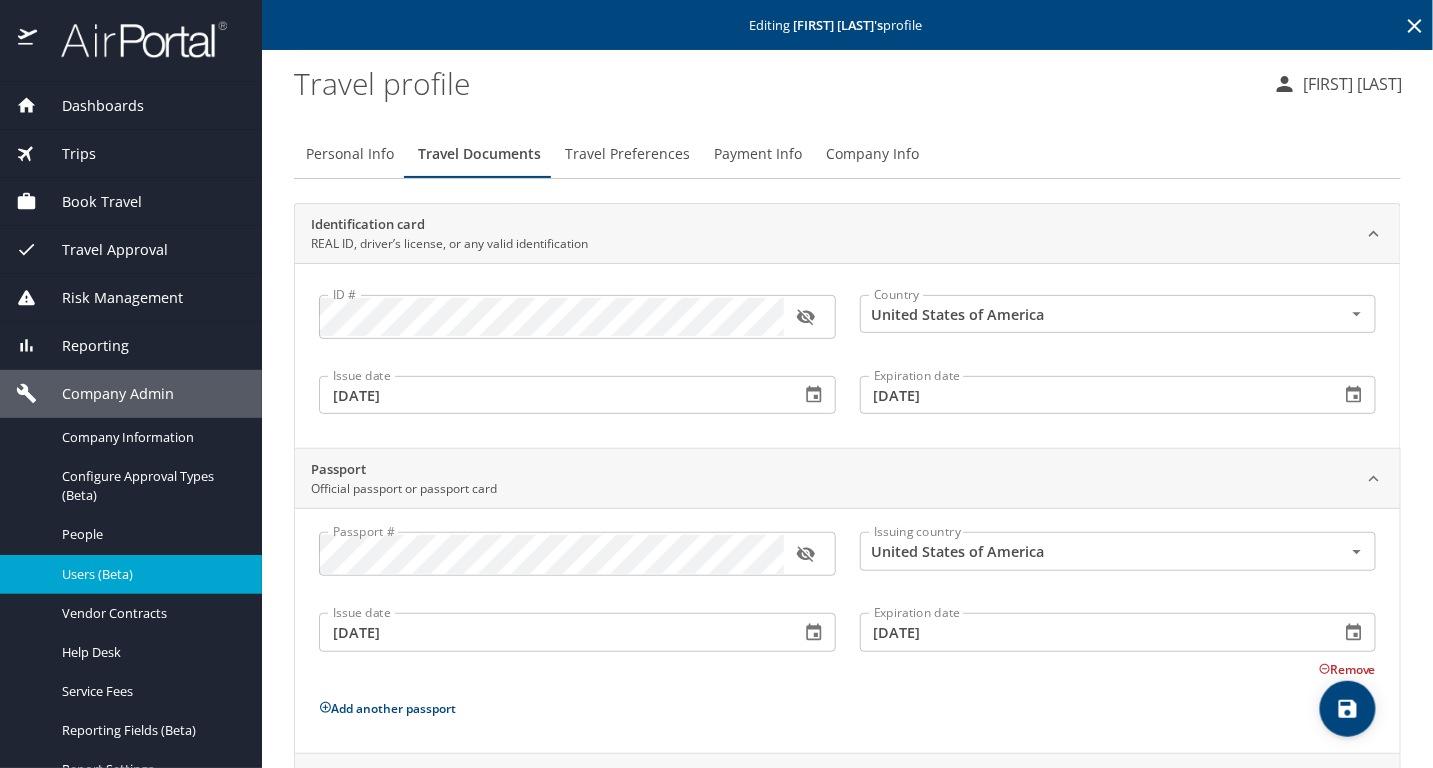 click on "Travel profile" at bounding box center [775, 83] 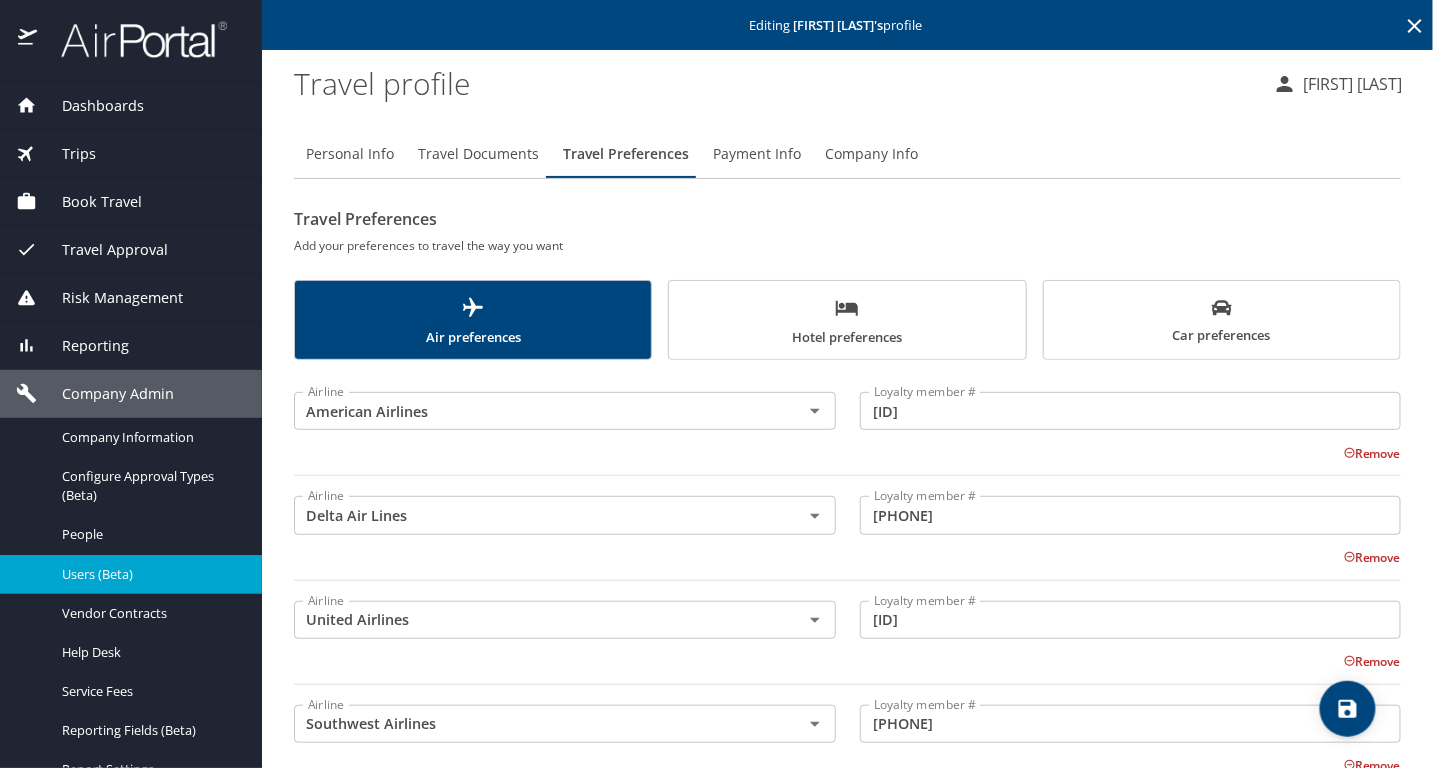 scroll, scrollTop: 227, scrollLeft: 0, axis: vertical 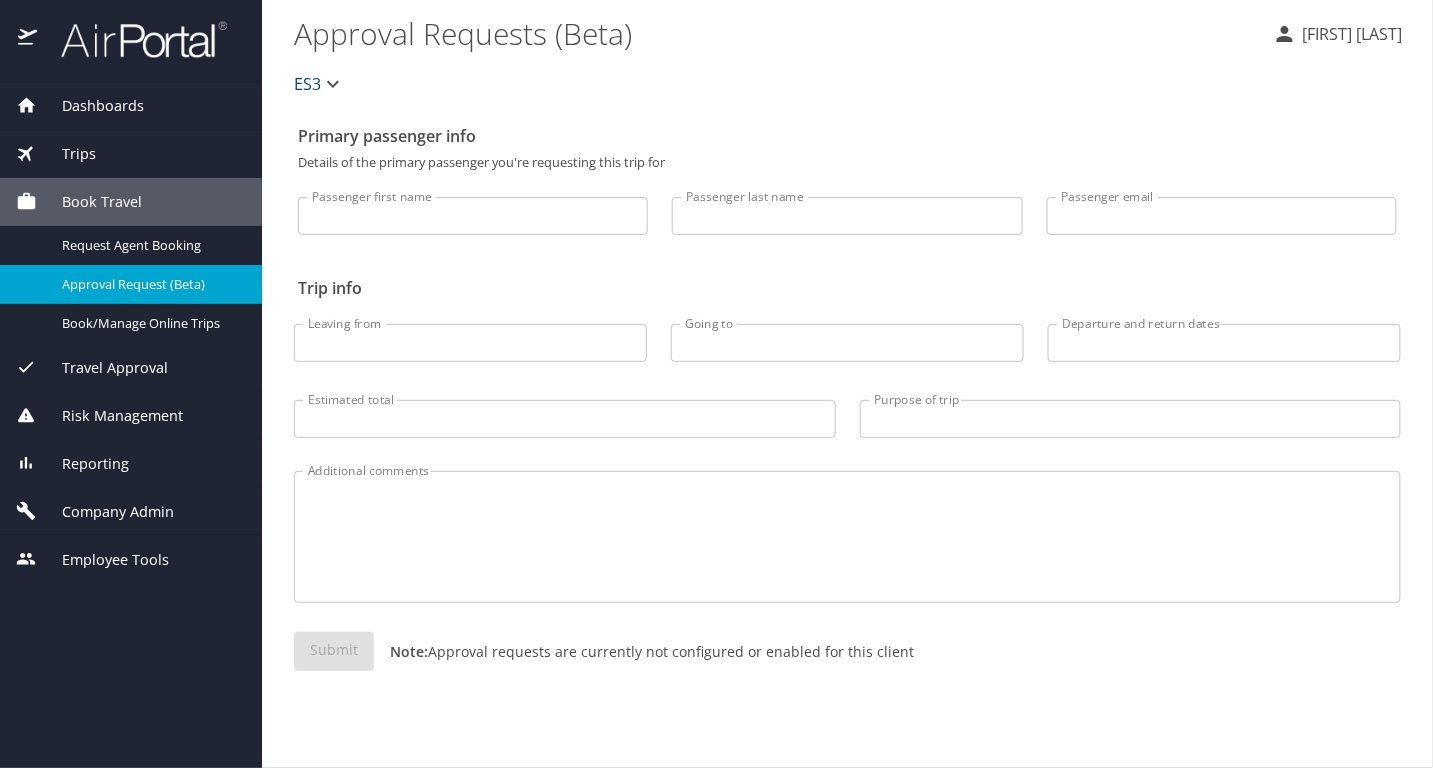 click on "Company Admin" at bounding box center (105, 512) 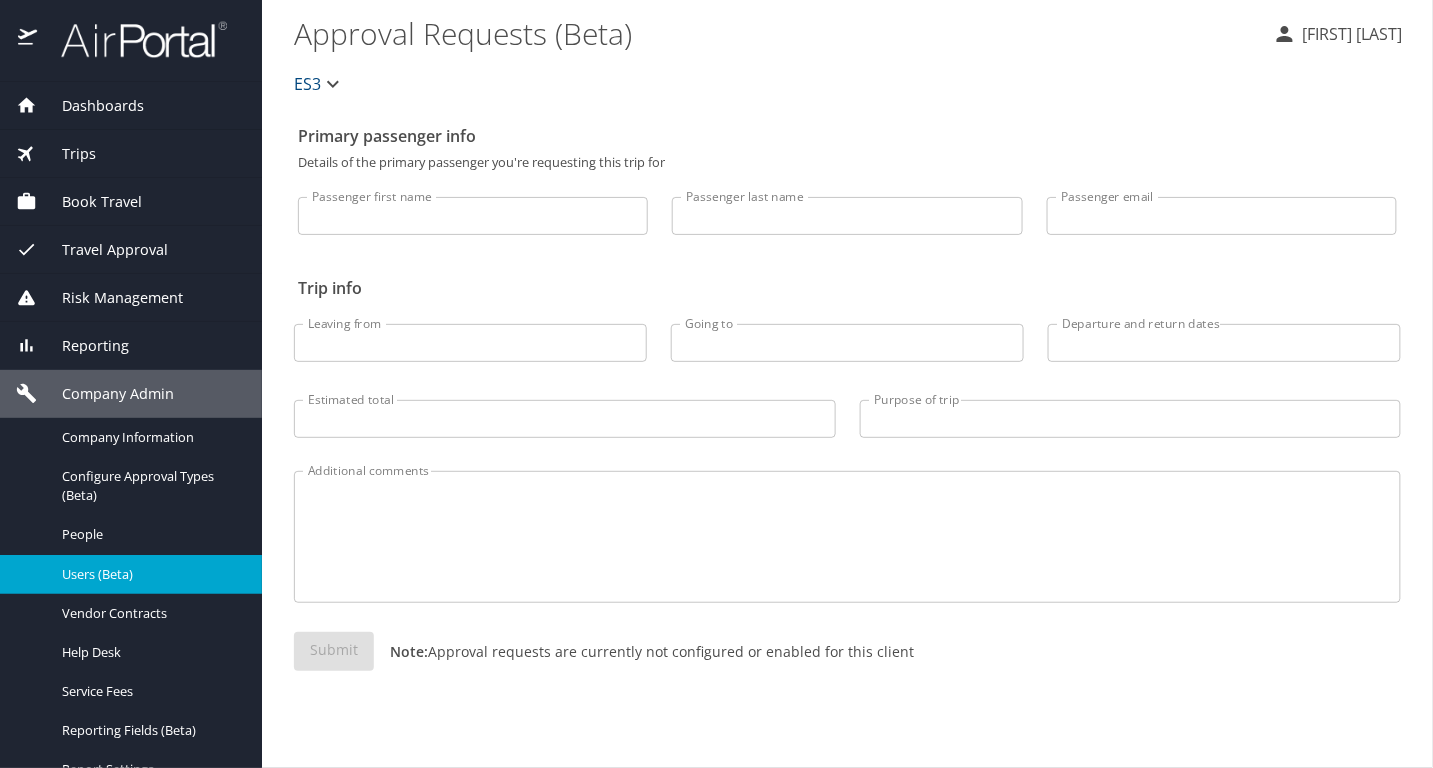click on "Users (Beta)" at bounding box center [131, 574] 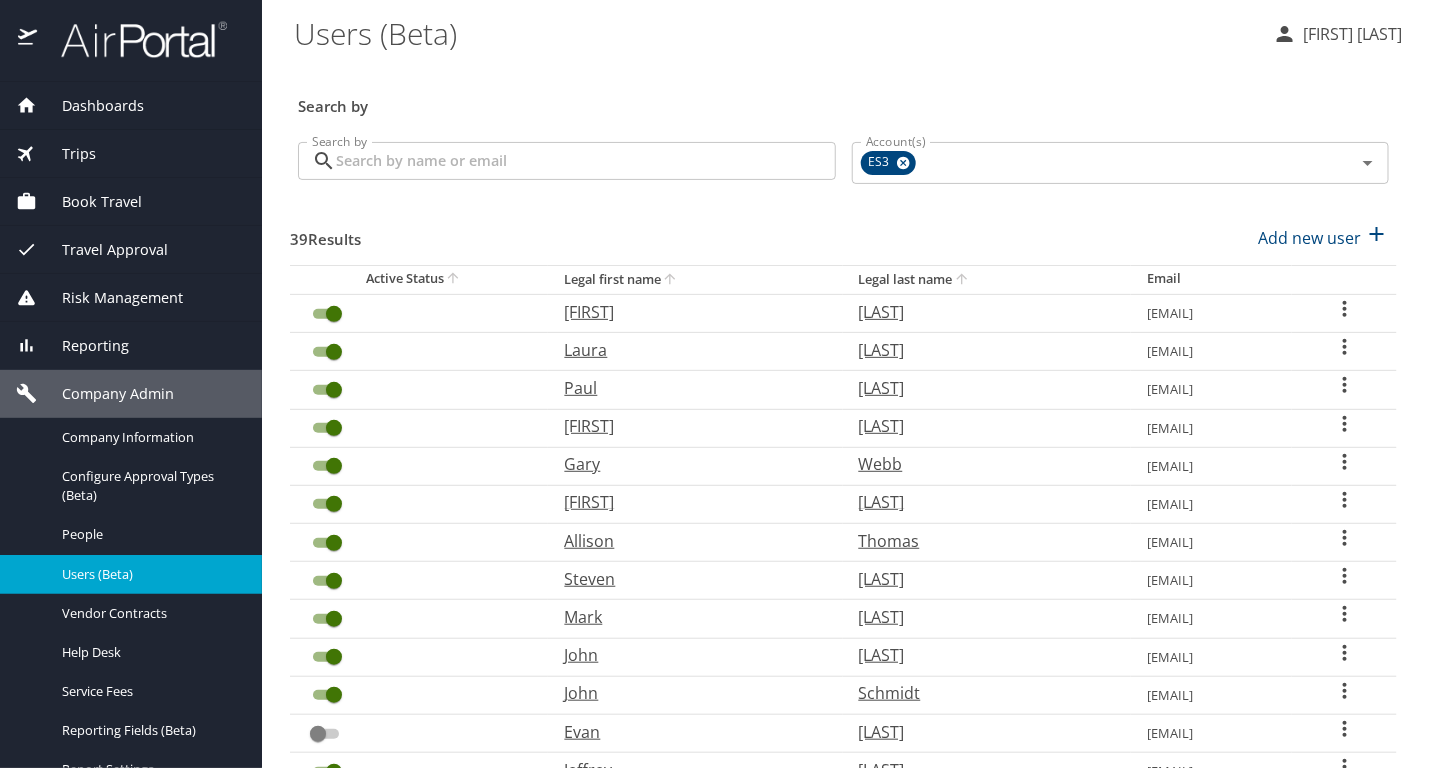 click 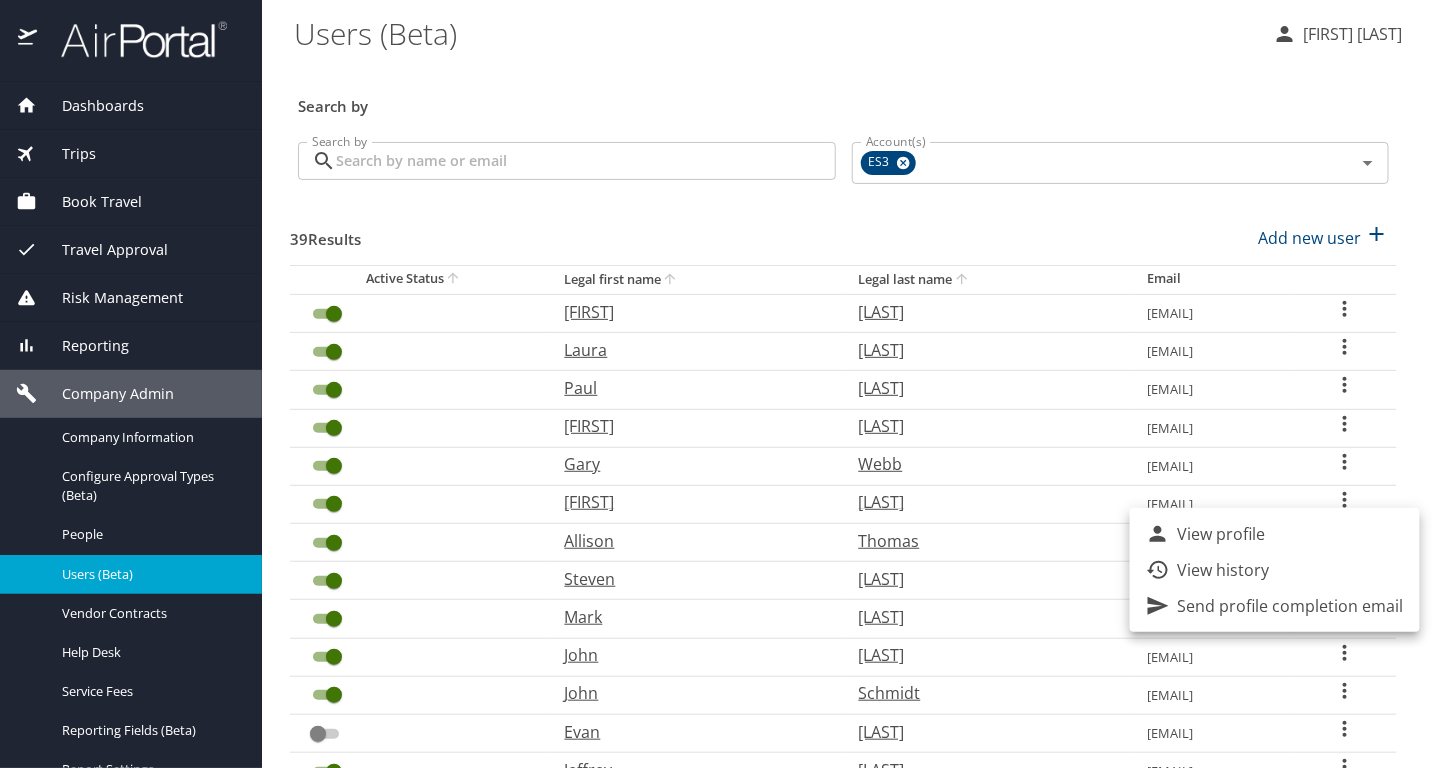 click on "View profile" at bounding box center [1222, 534] 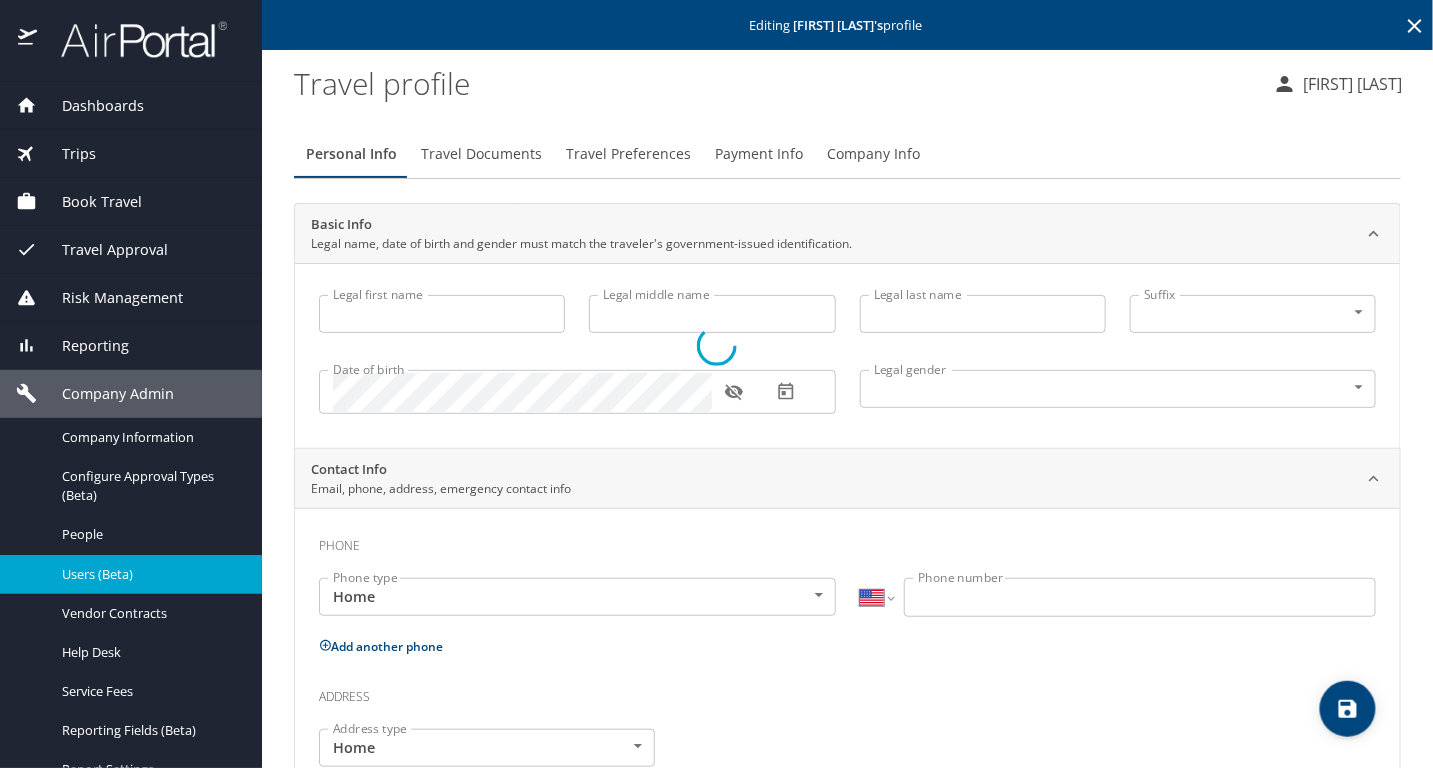 type on "Allison" 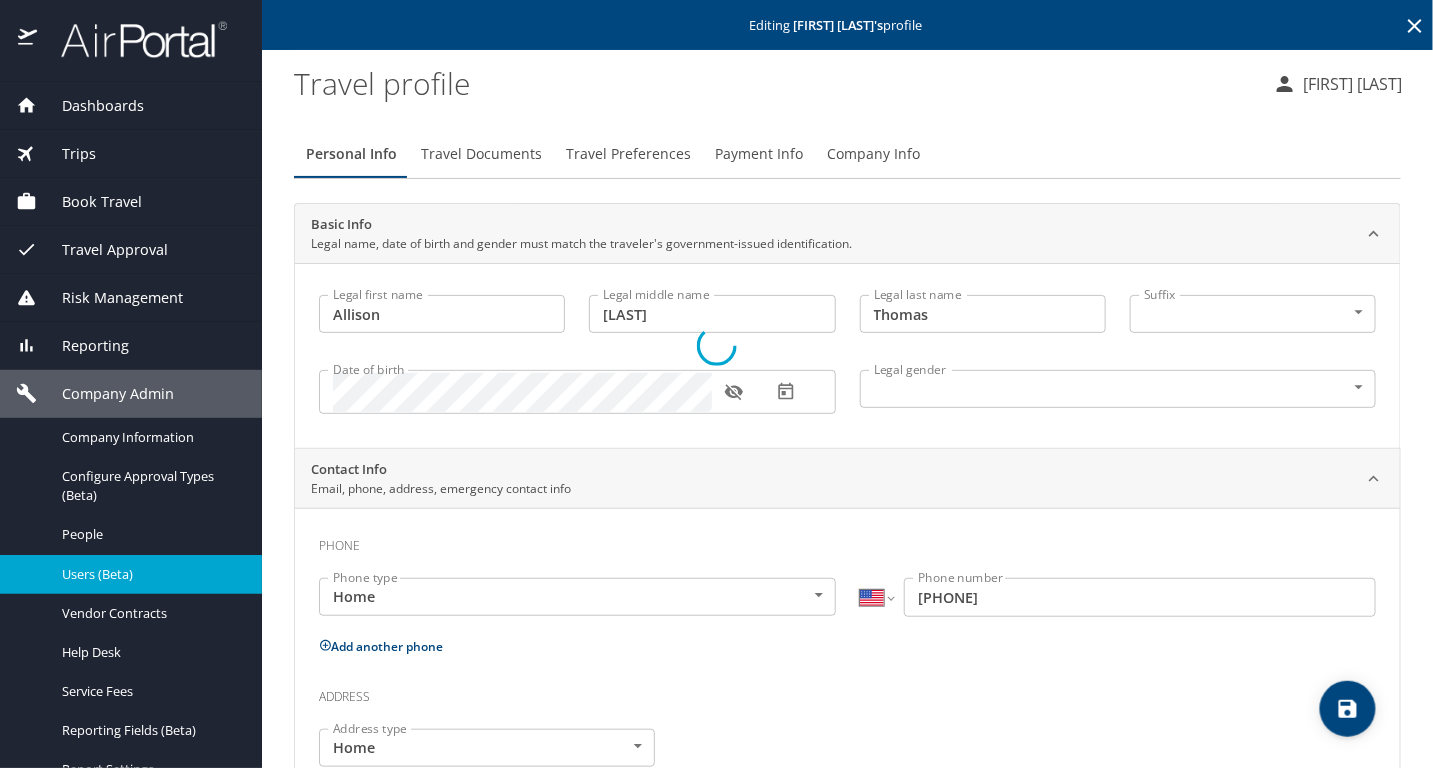 select on "US" 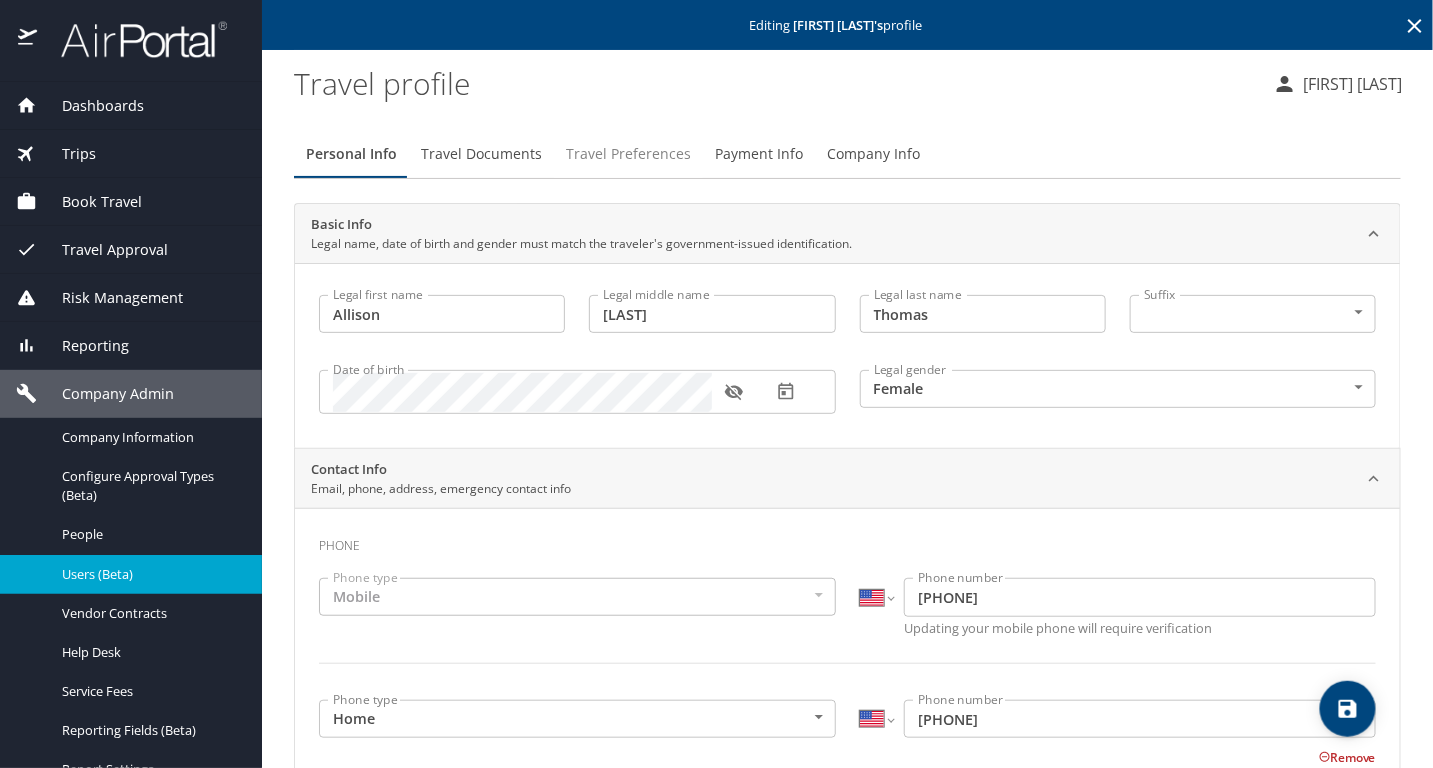 click on "Travel Preferences" at bounding box center [628, 154] 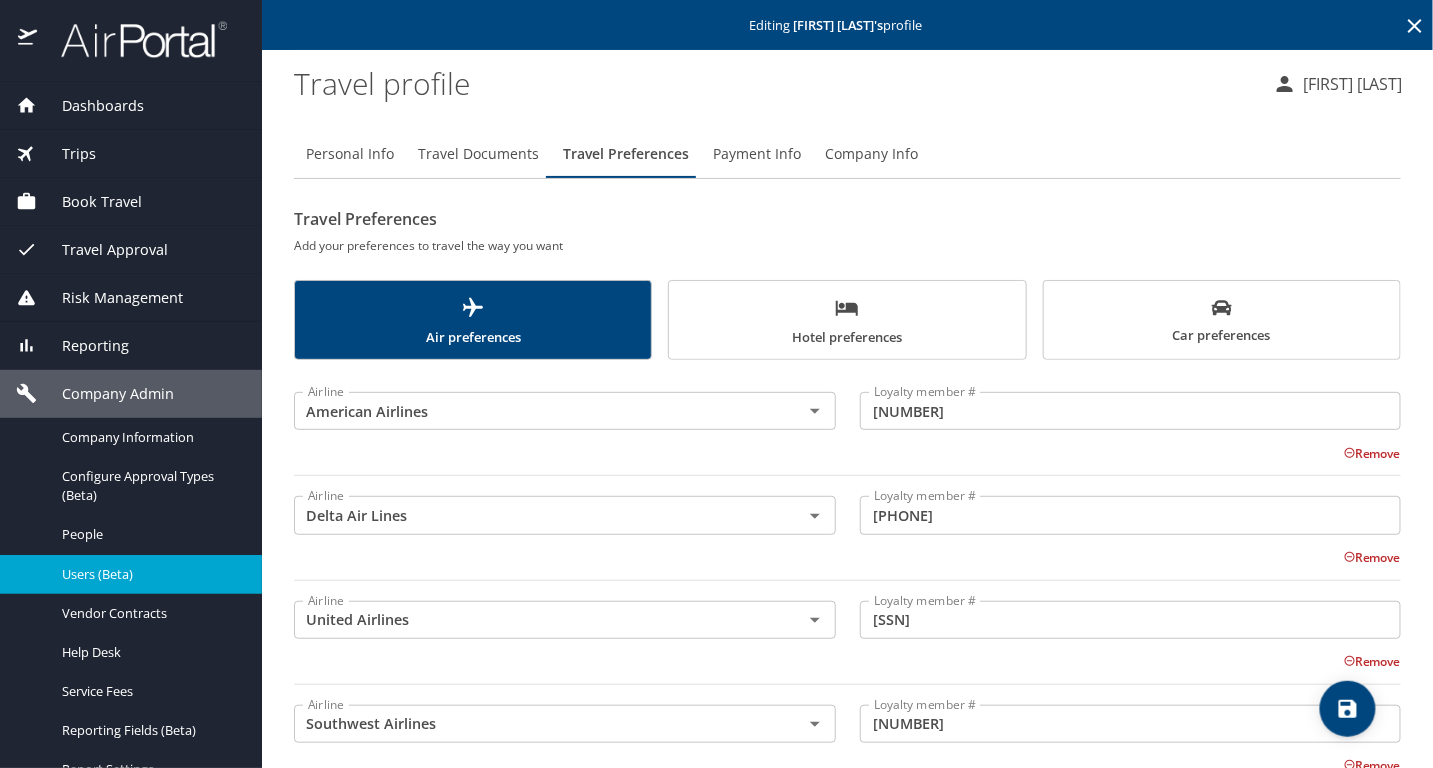 click on "Car preferences" at bounding box center [1222, 322] 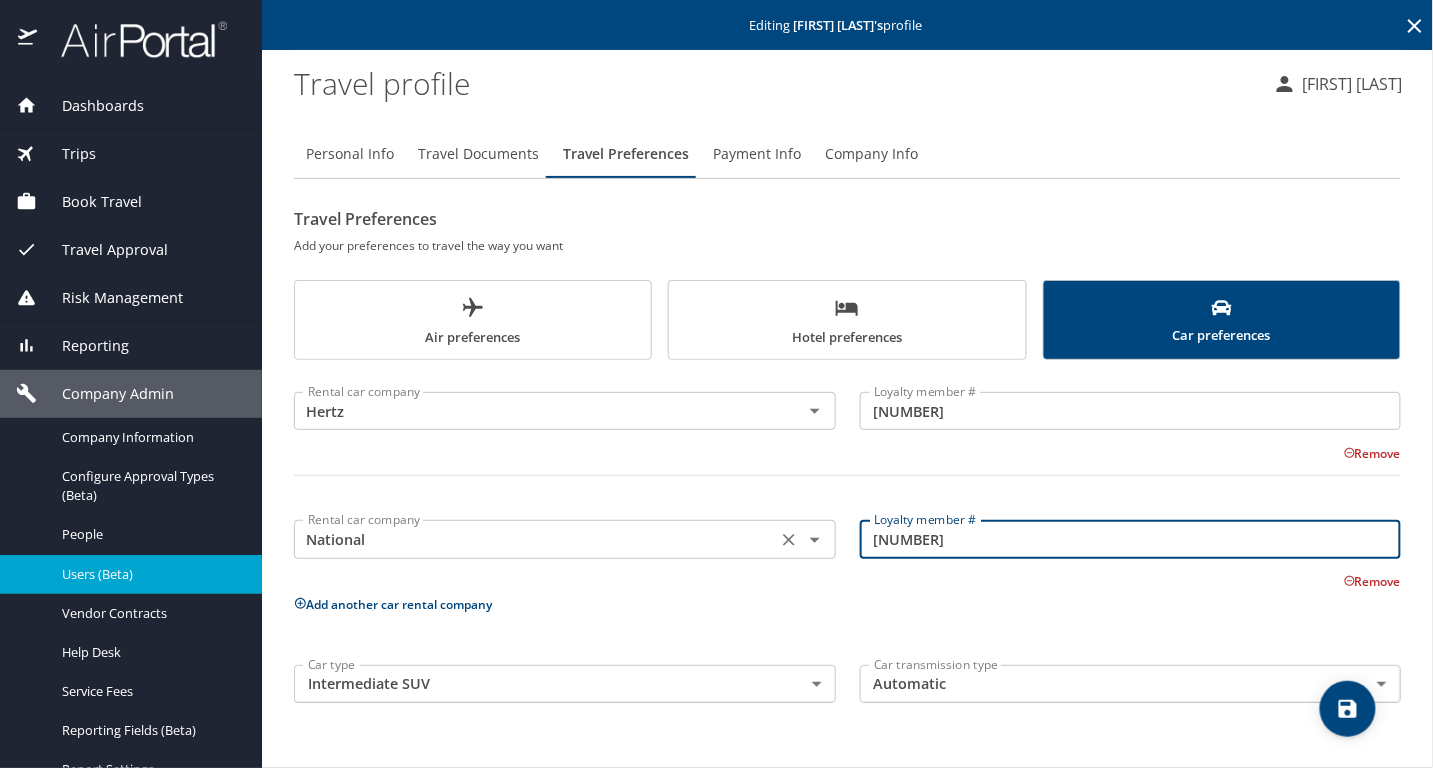 drag, startPoint x: 1013, startPoint y: 539, endPoint x: 698, endPoint y: 533, distance: 315.05713 